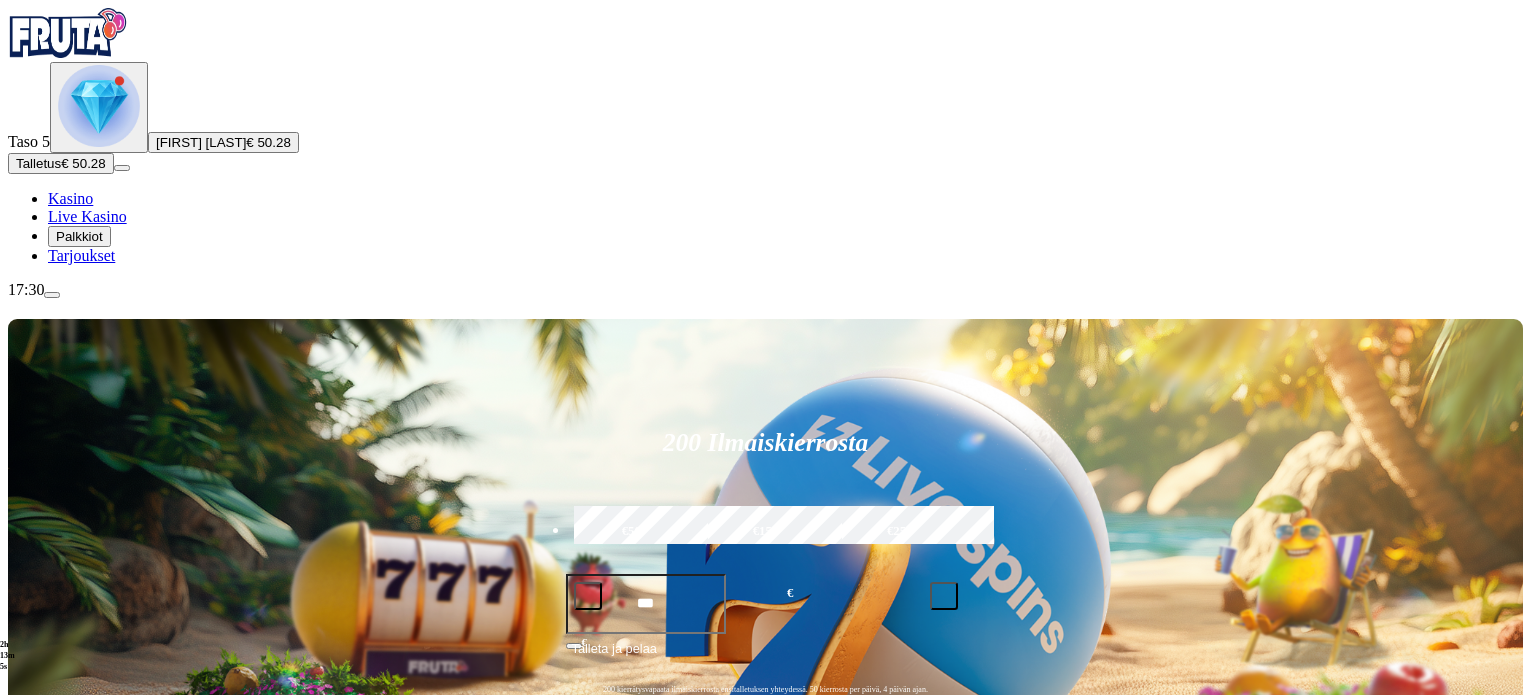 scroll, scrollTop: 0, scrollLeft: 0, axis: both 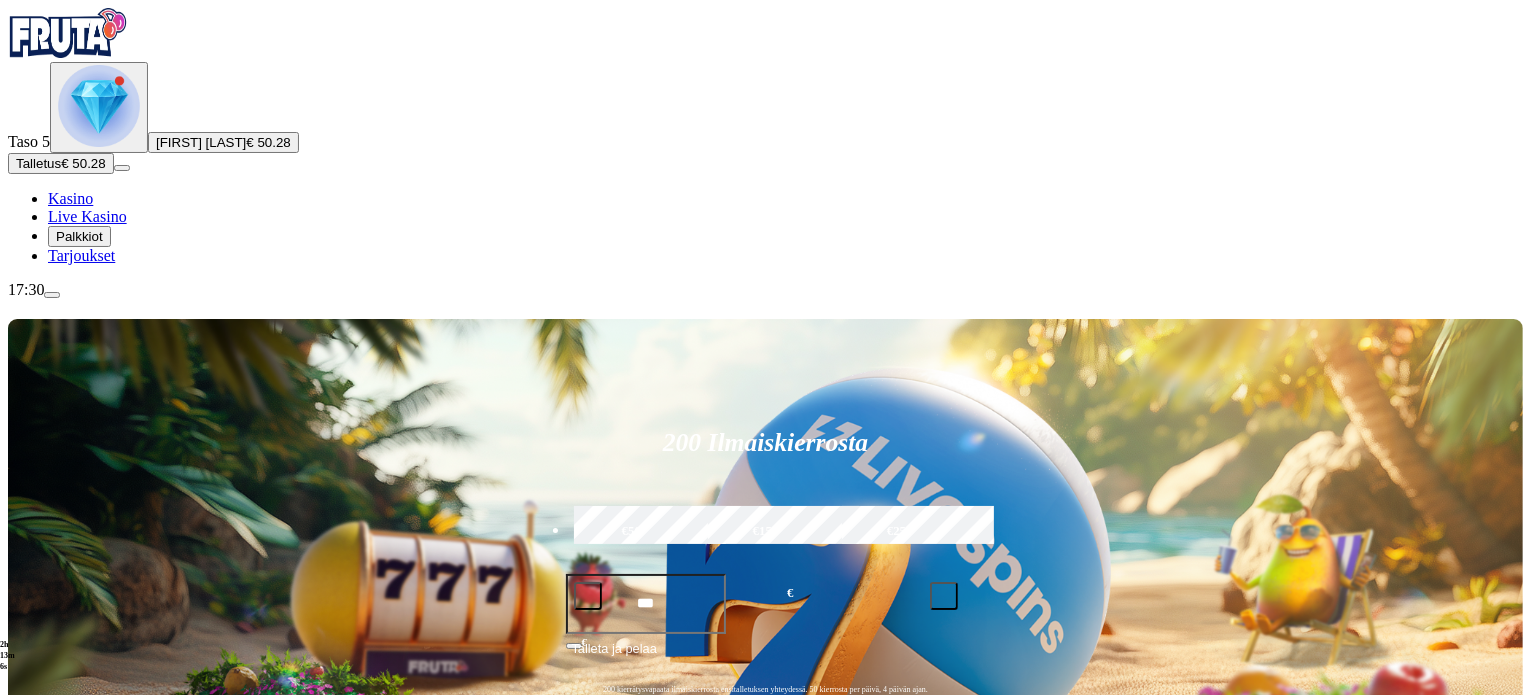 click on "Pelaa nyt" at bounding box center (77, 1322) 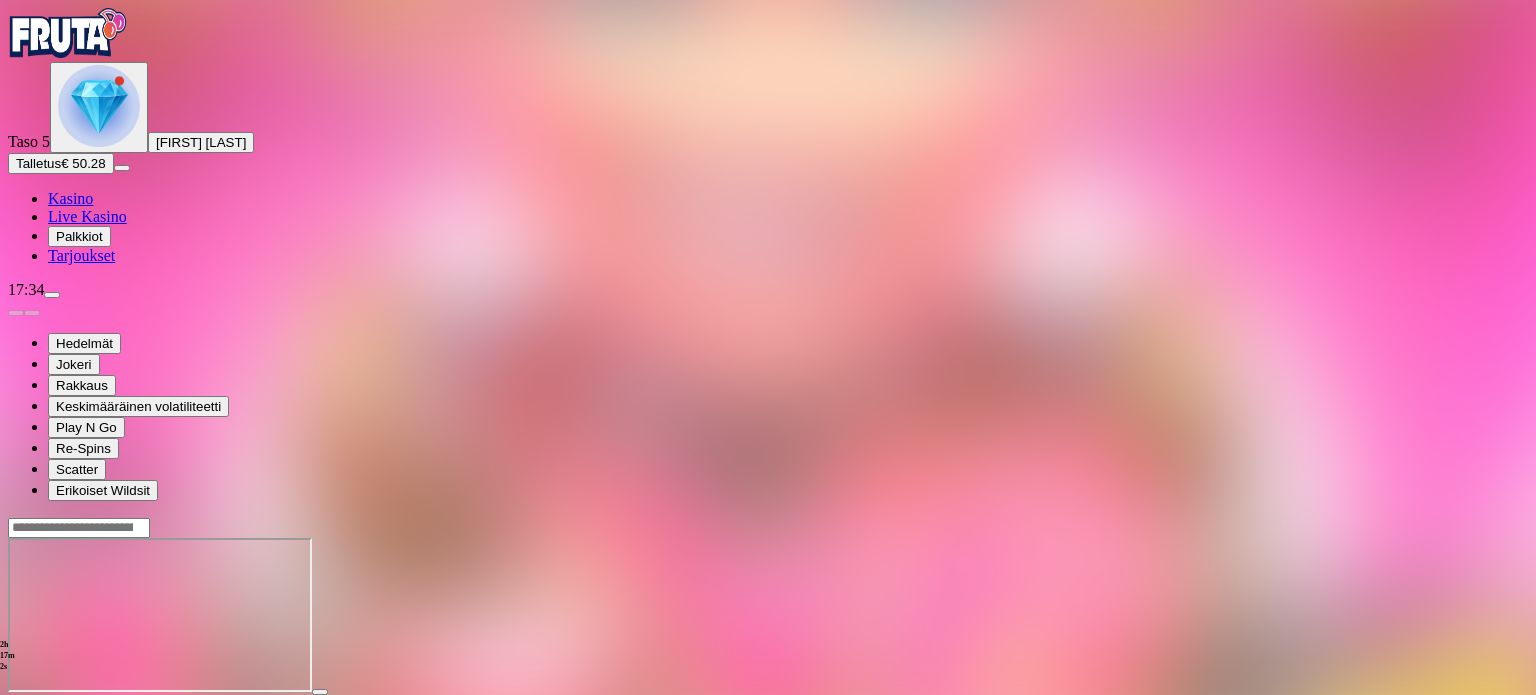 click at bounding box center (16, 710) 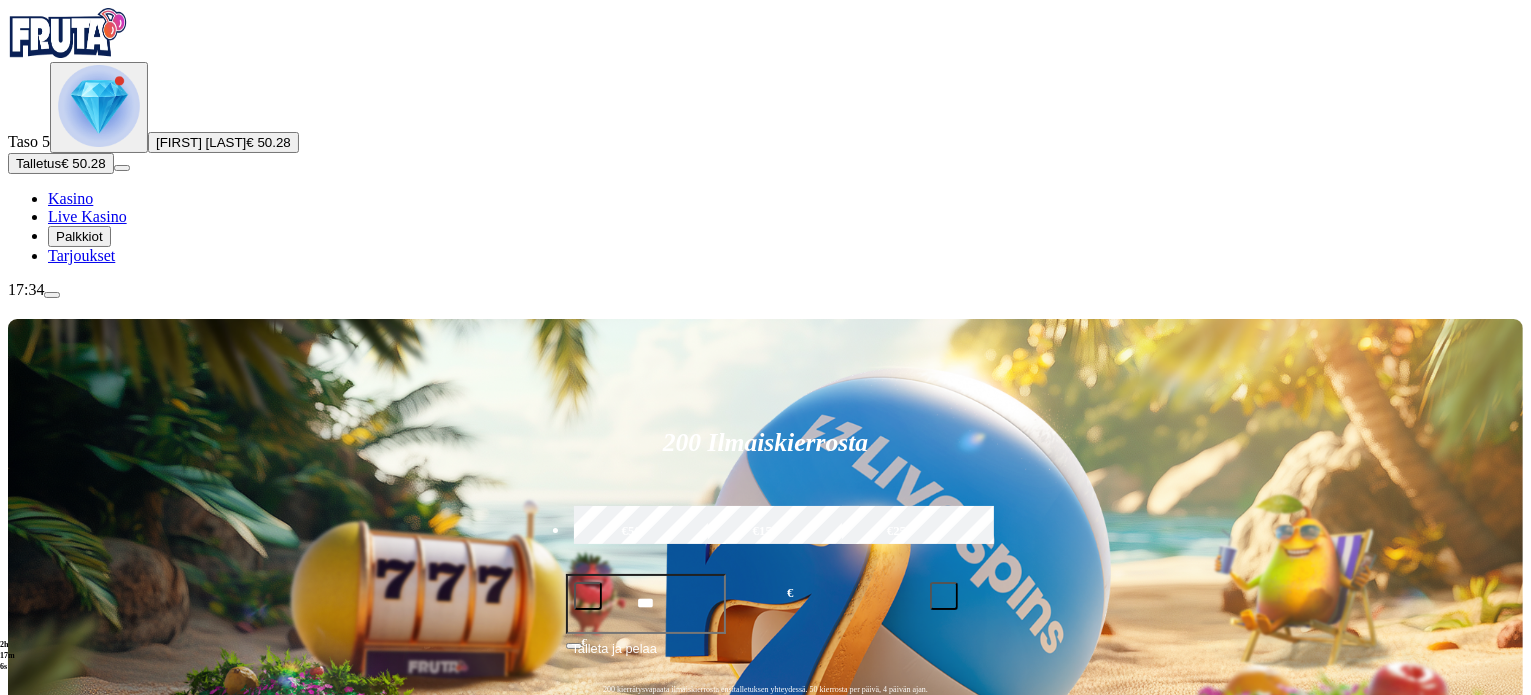 click on "Pelaa nyt" at bounding box center (77, 1227) 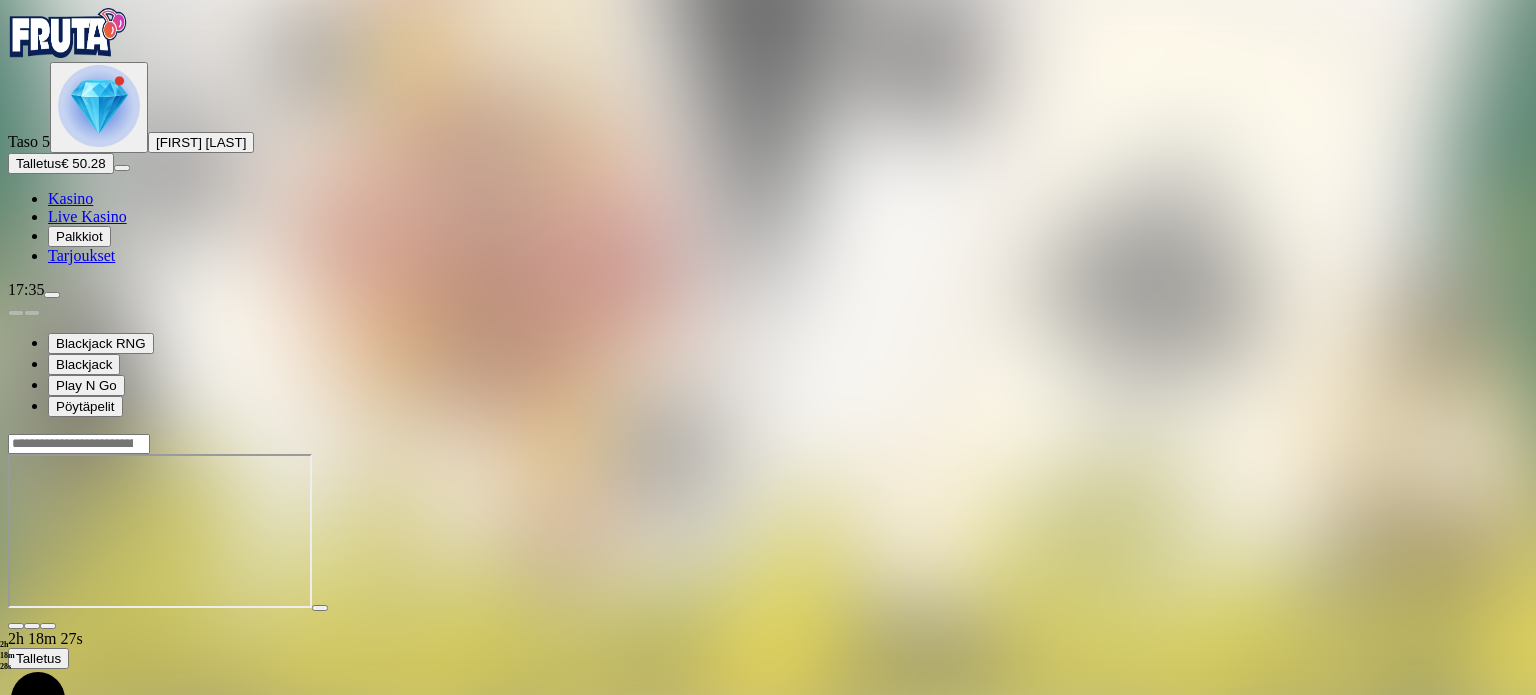 click at bounding box center [16, 626] 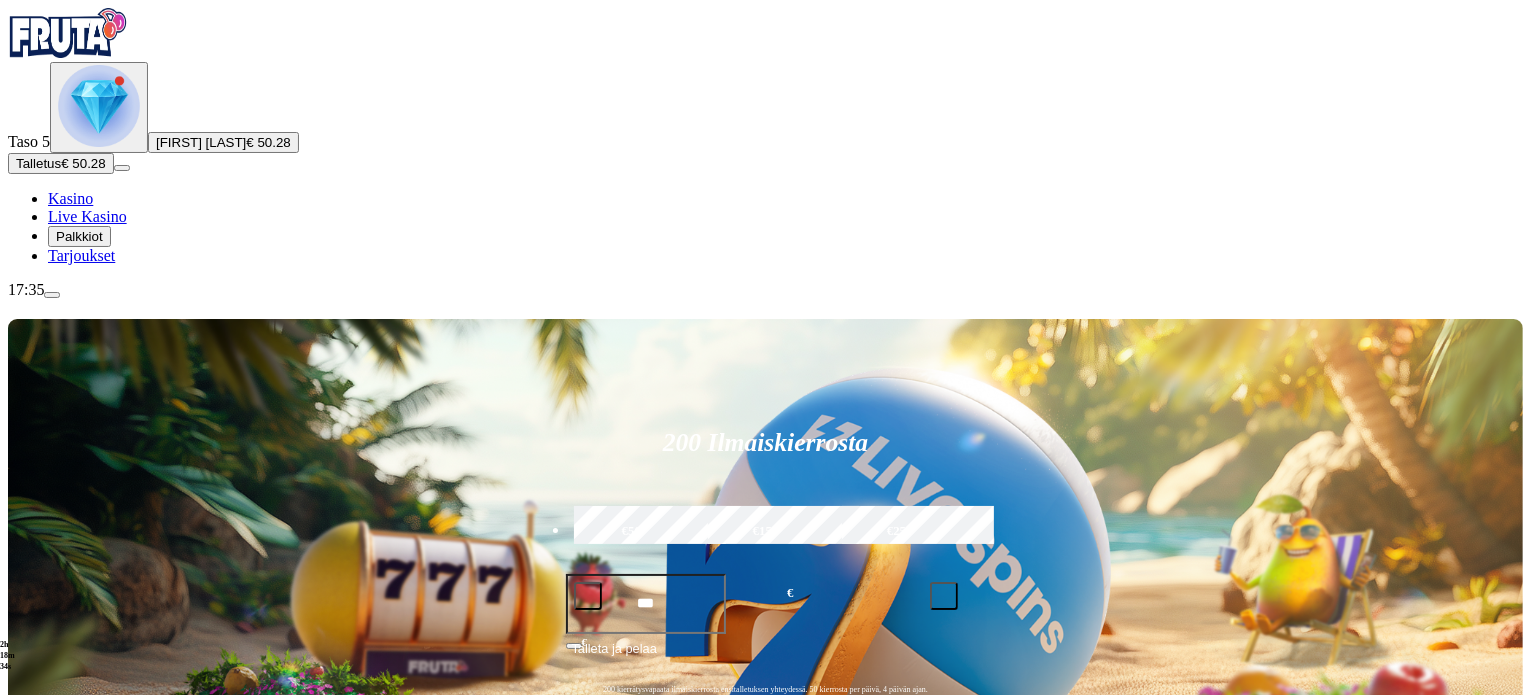 click at bounding box center (32, 1085) 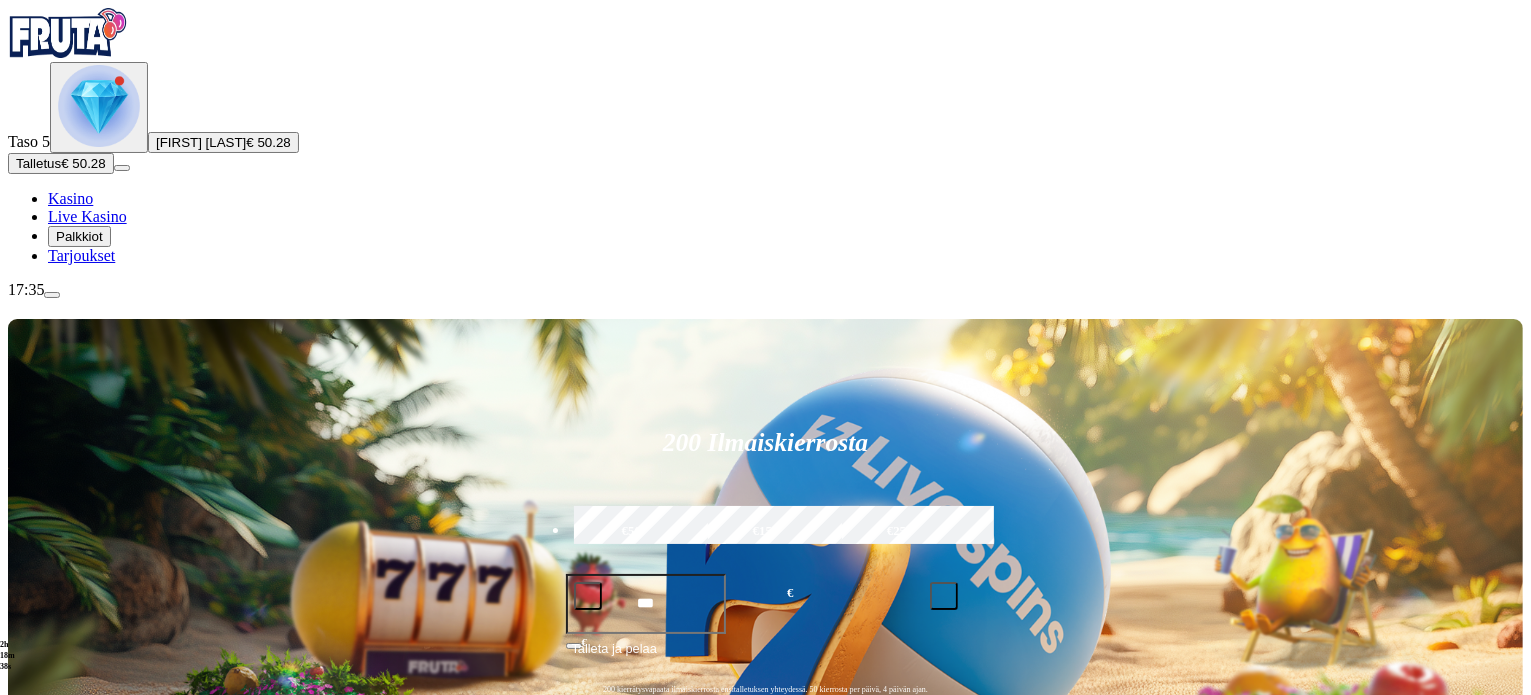 click on "Pelaa nyt" at bounding box center (-704, 1799) 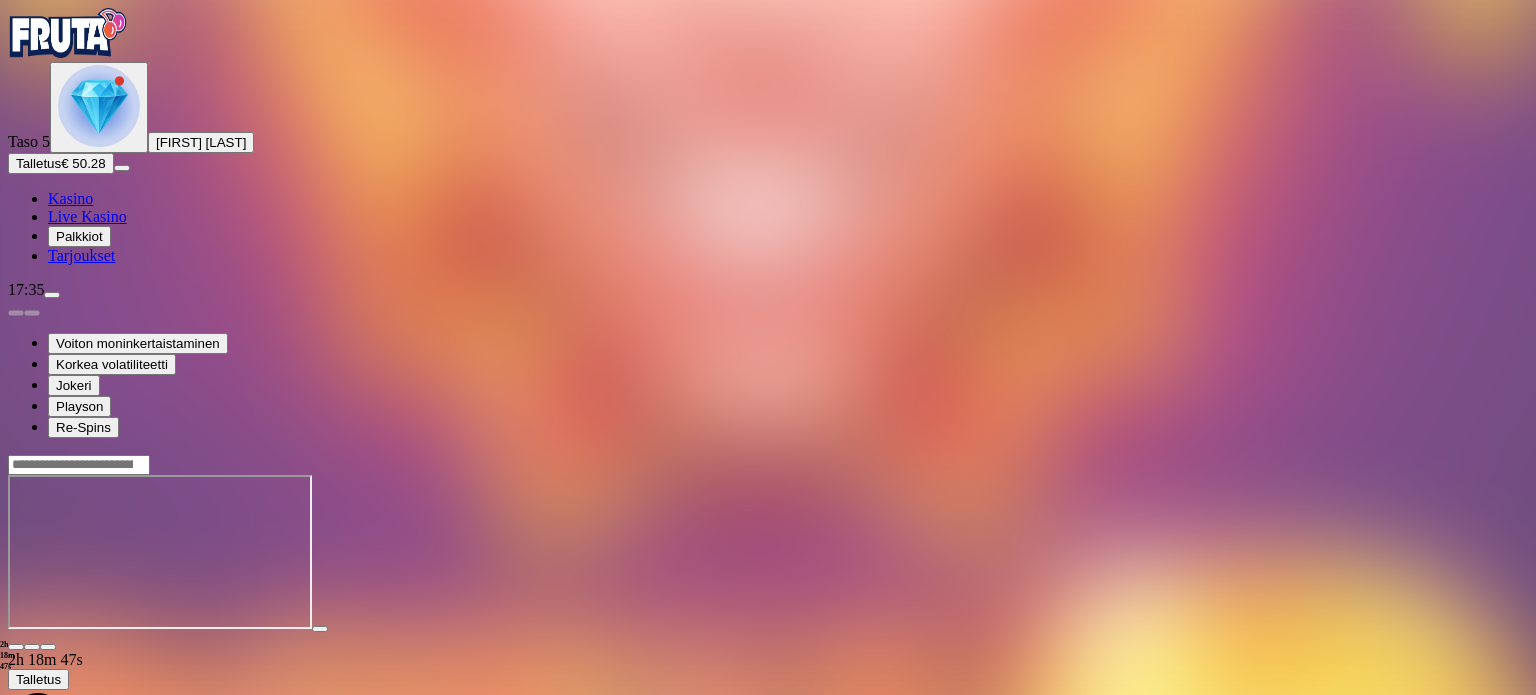 click at bounding box center (16, 647) 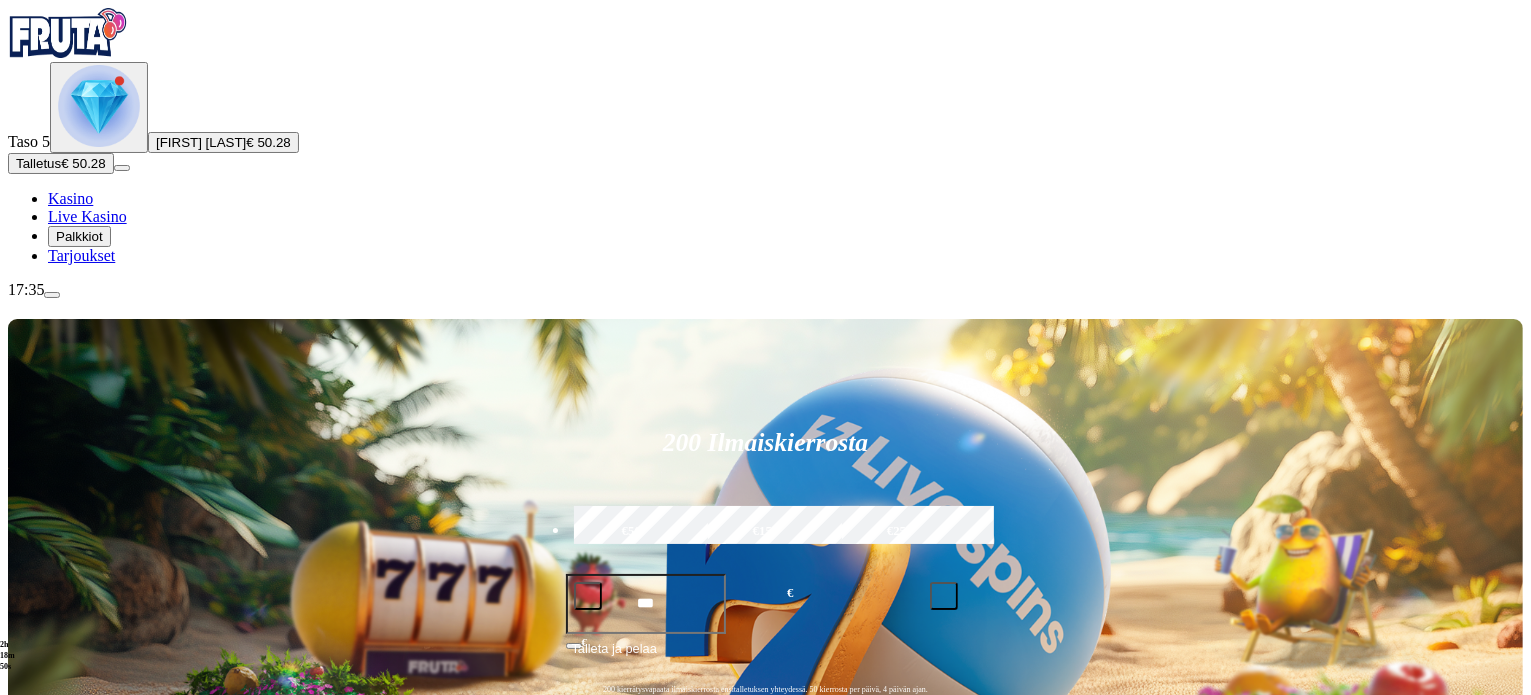 click at bounding box center [1064, 914] 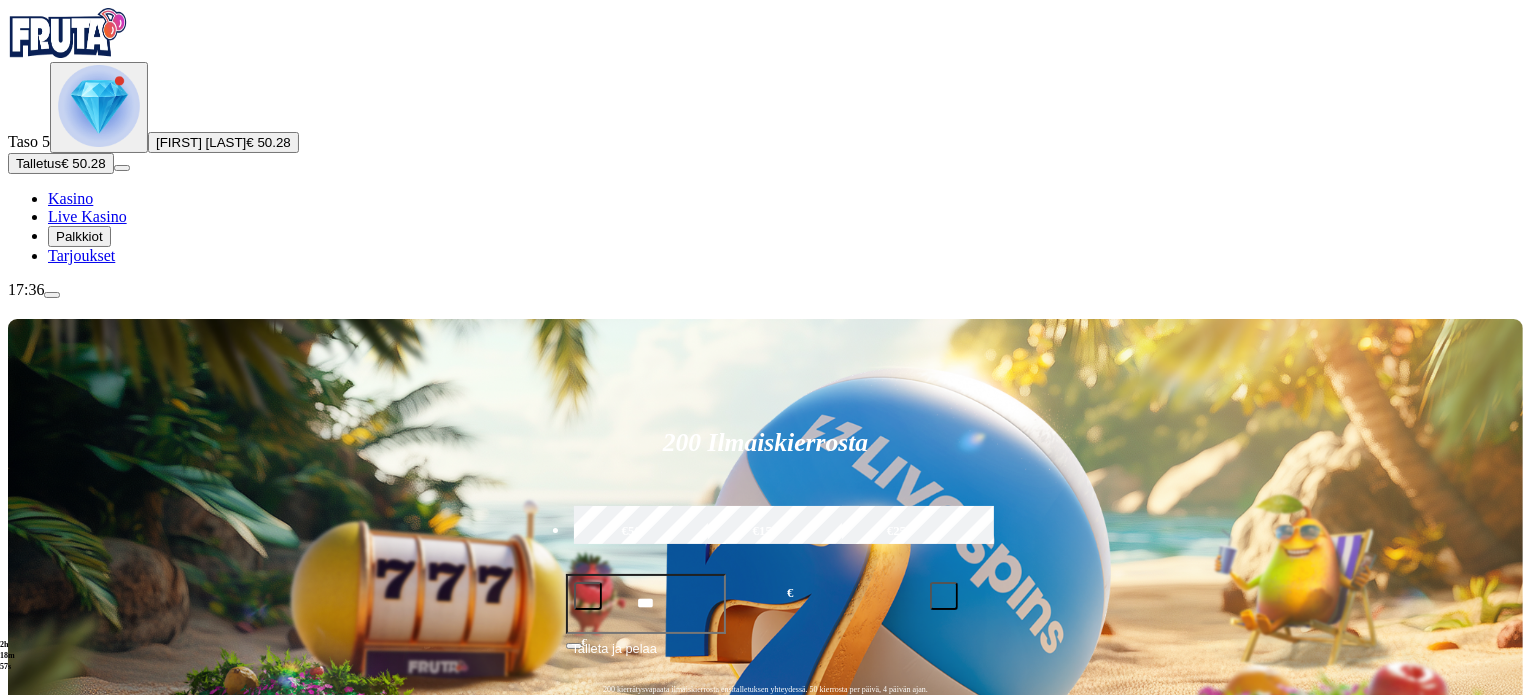 type on "********" 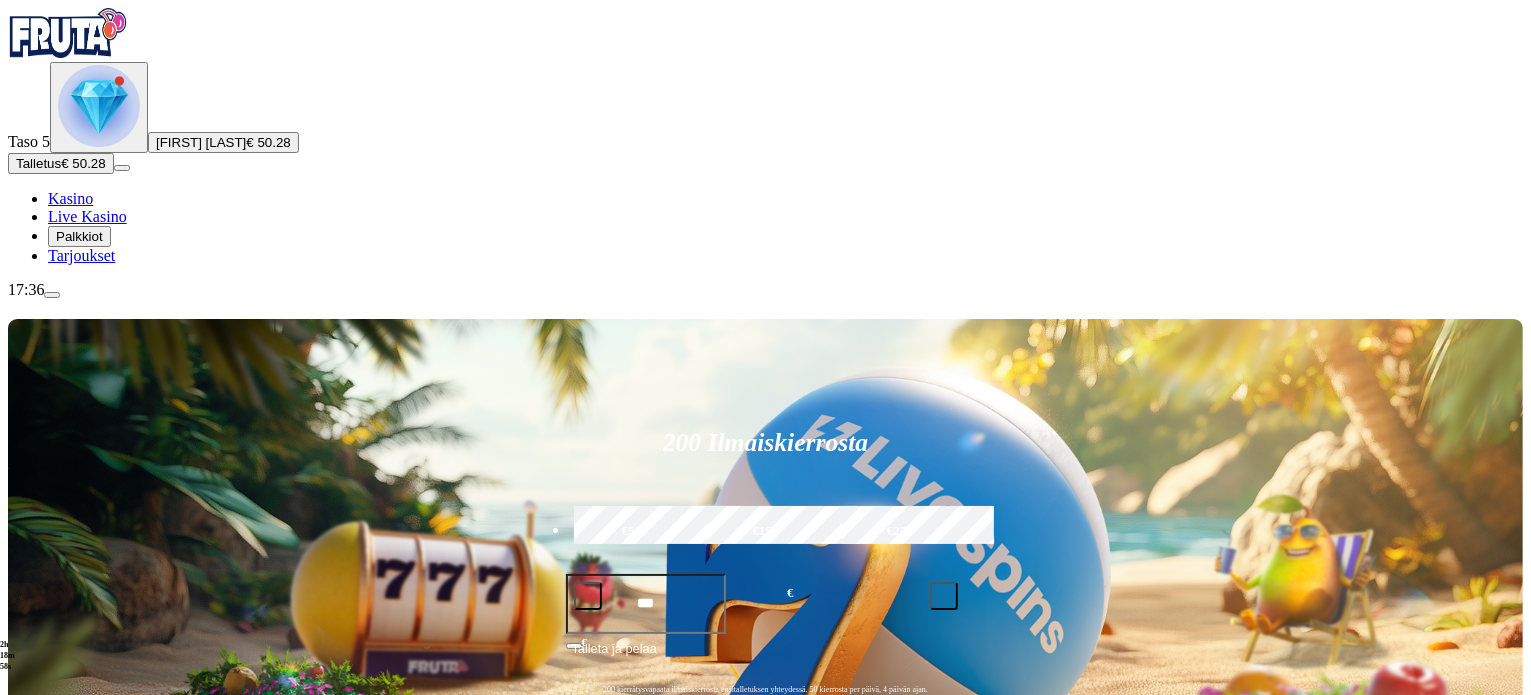 click on "Pelaa nyt" at bounding box center (1035, 947) 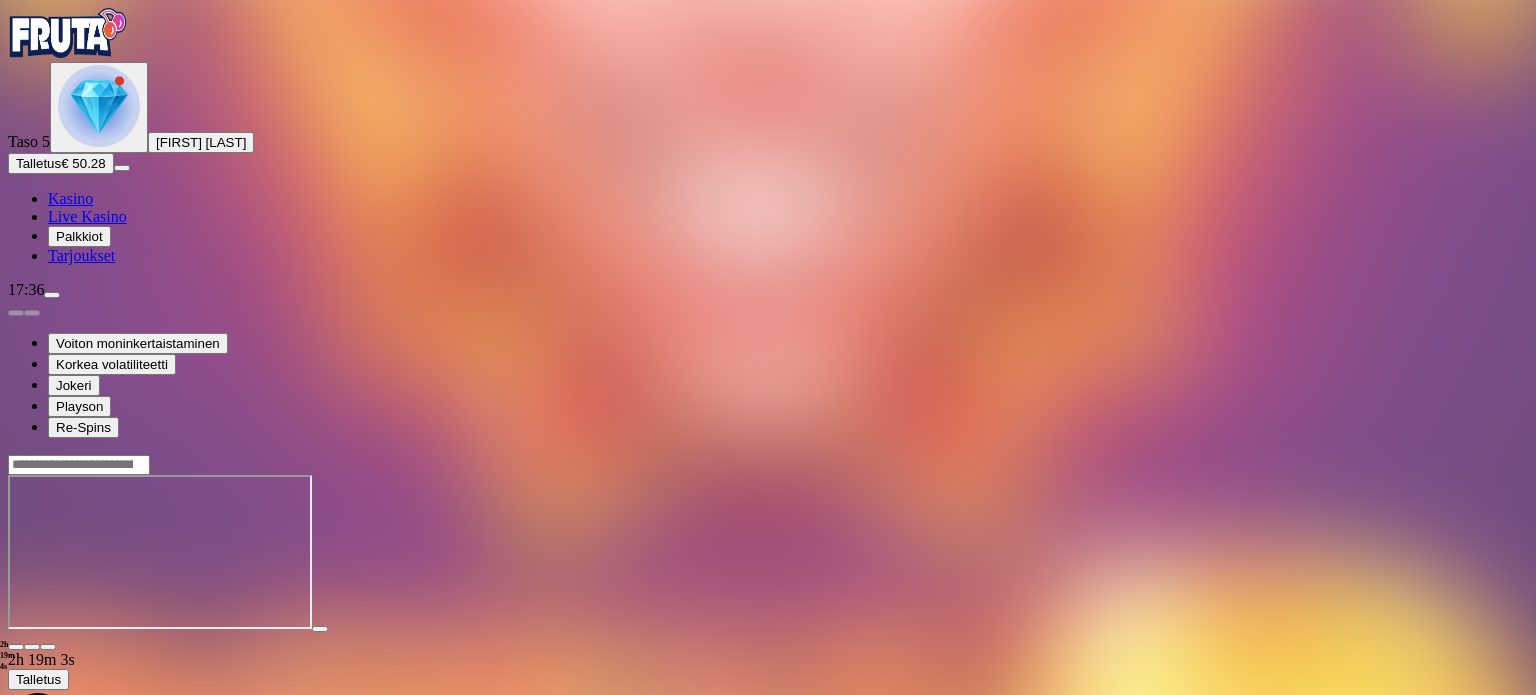 click at bounding box center [16, 647] 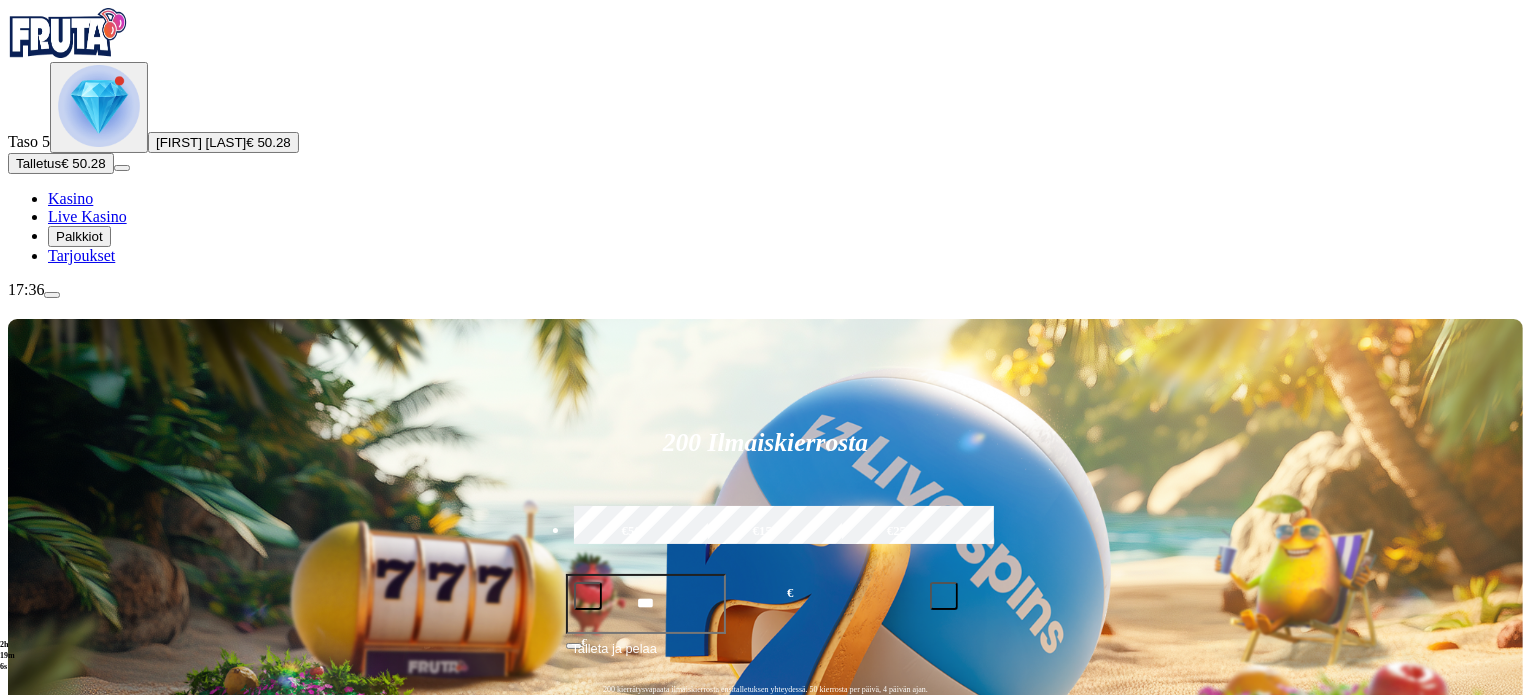 click at bounding box center (1064, 914) 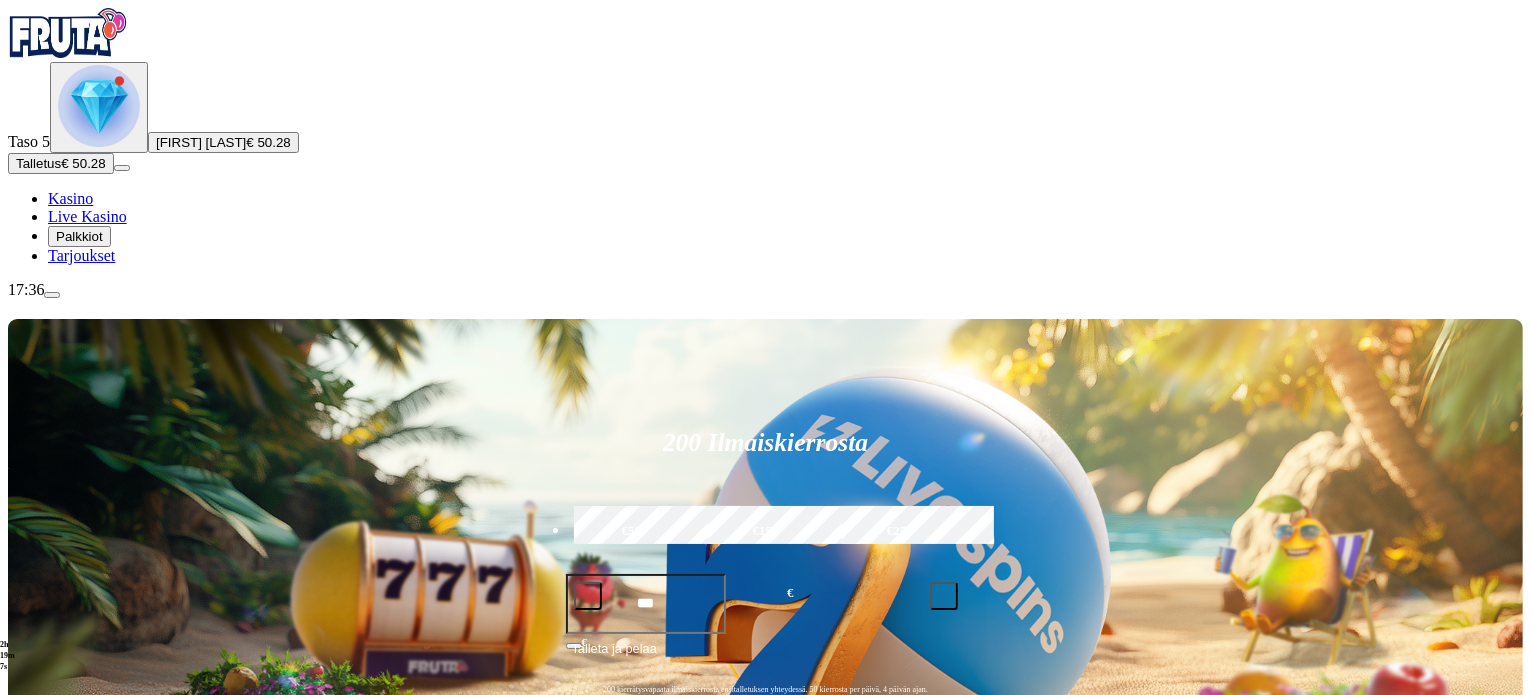 click at bounding box center [1064, 914] 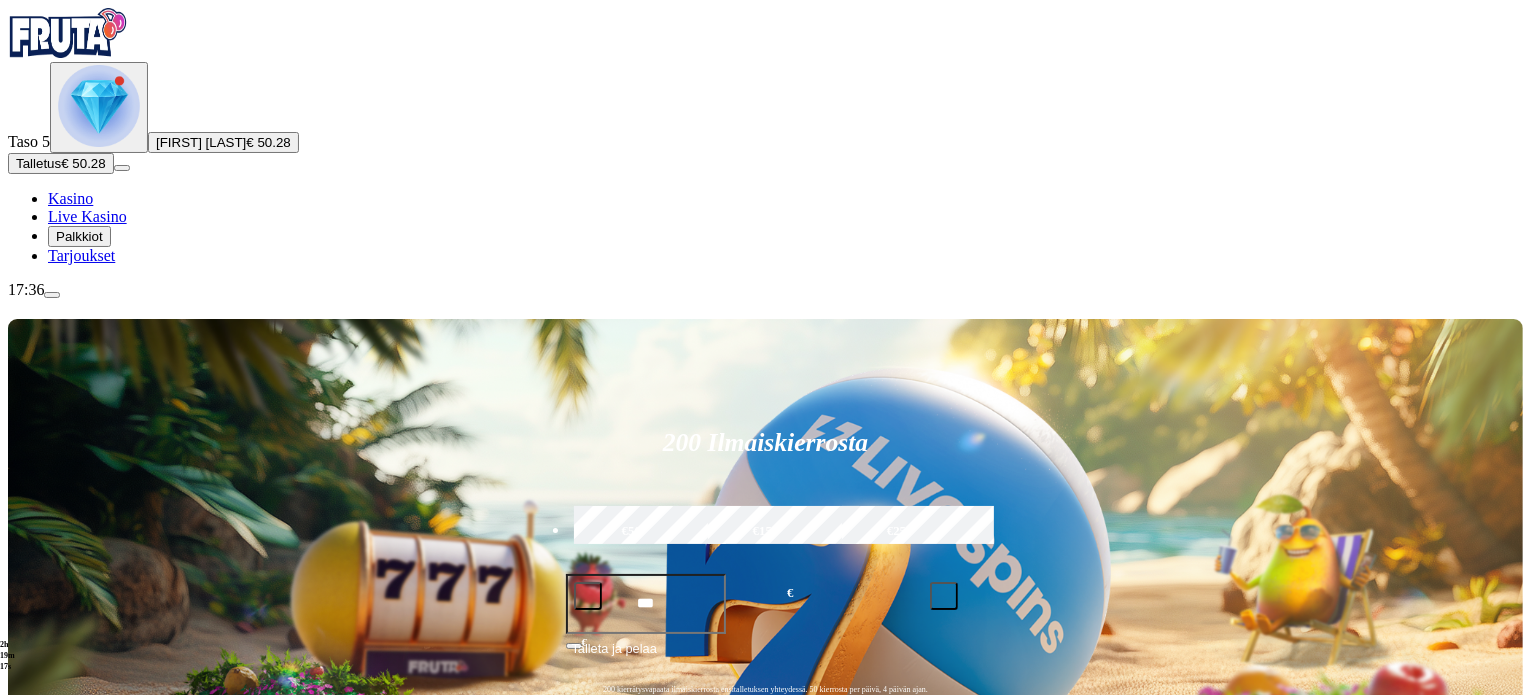 type on "*****" 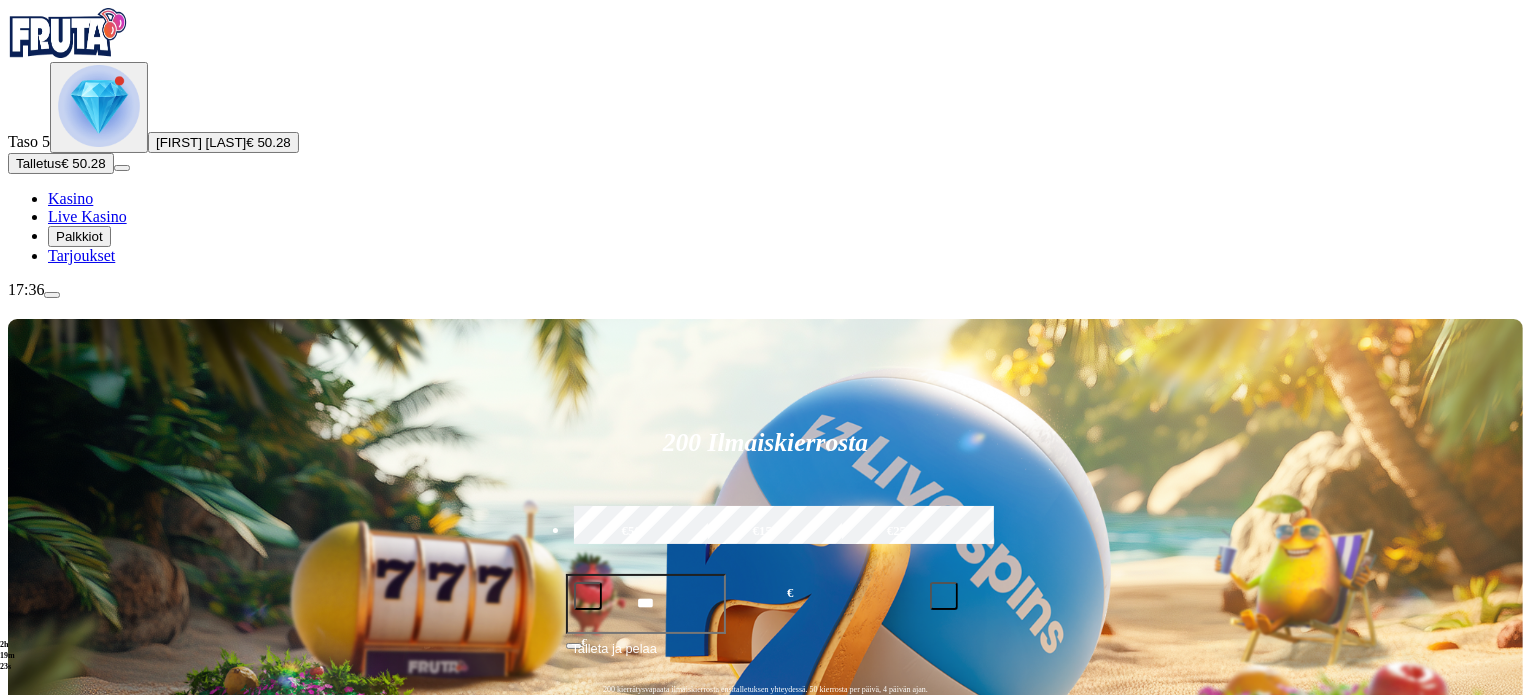scroll, scrollTop: 433, scrollLeft: 0, axis: vertical 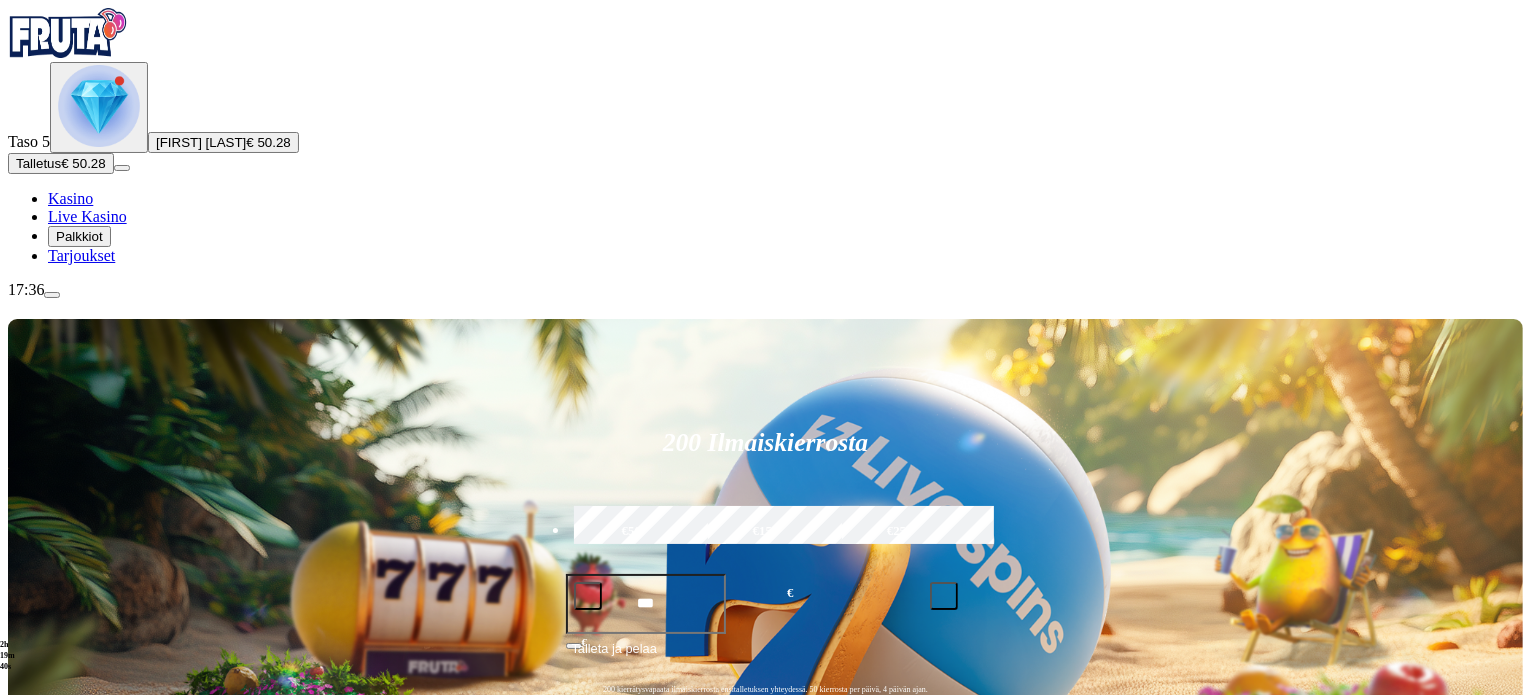 click on "Pelaa nyt" at bounding box center [1375, 873] 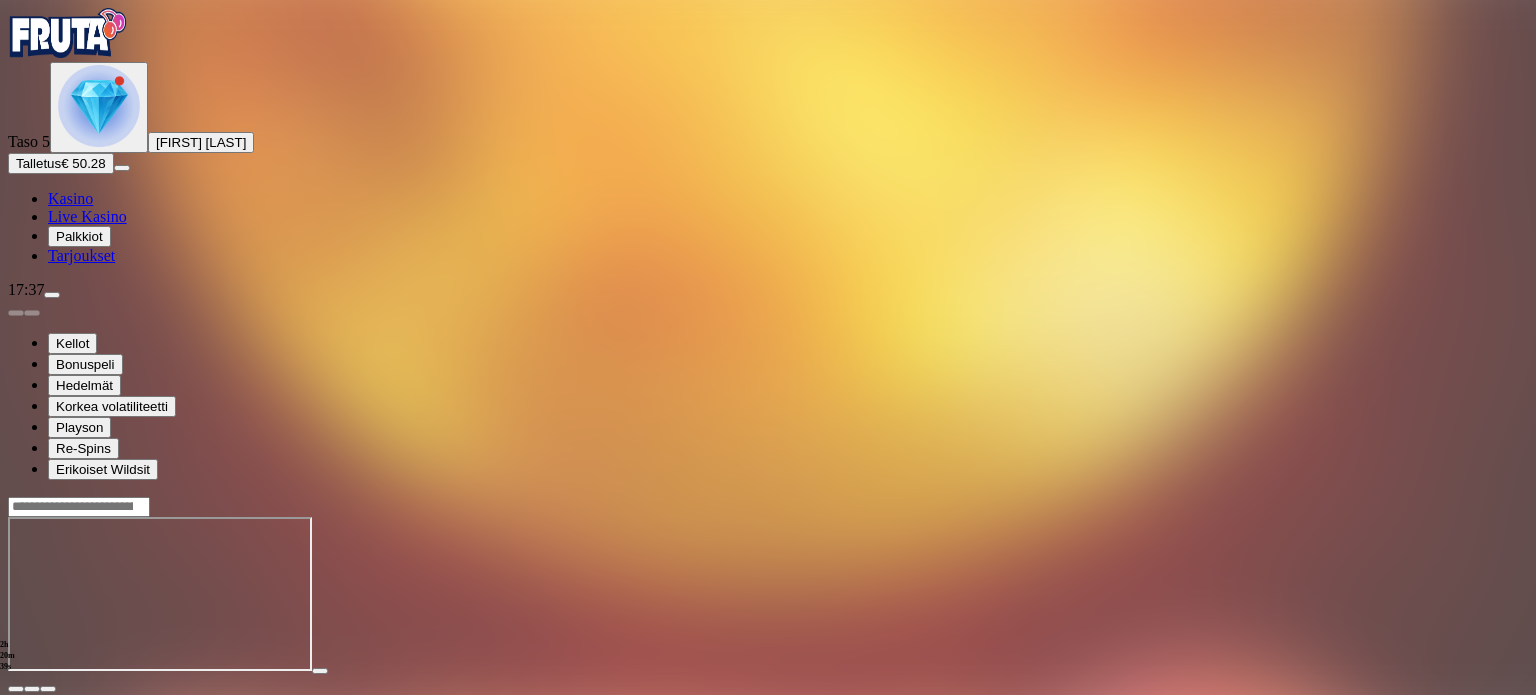 click at bounding box center [16, 689] 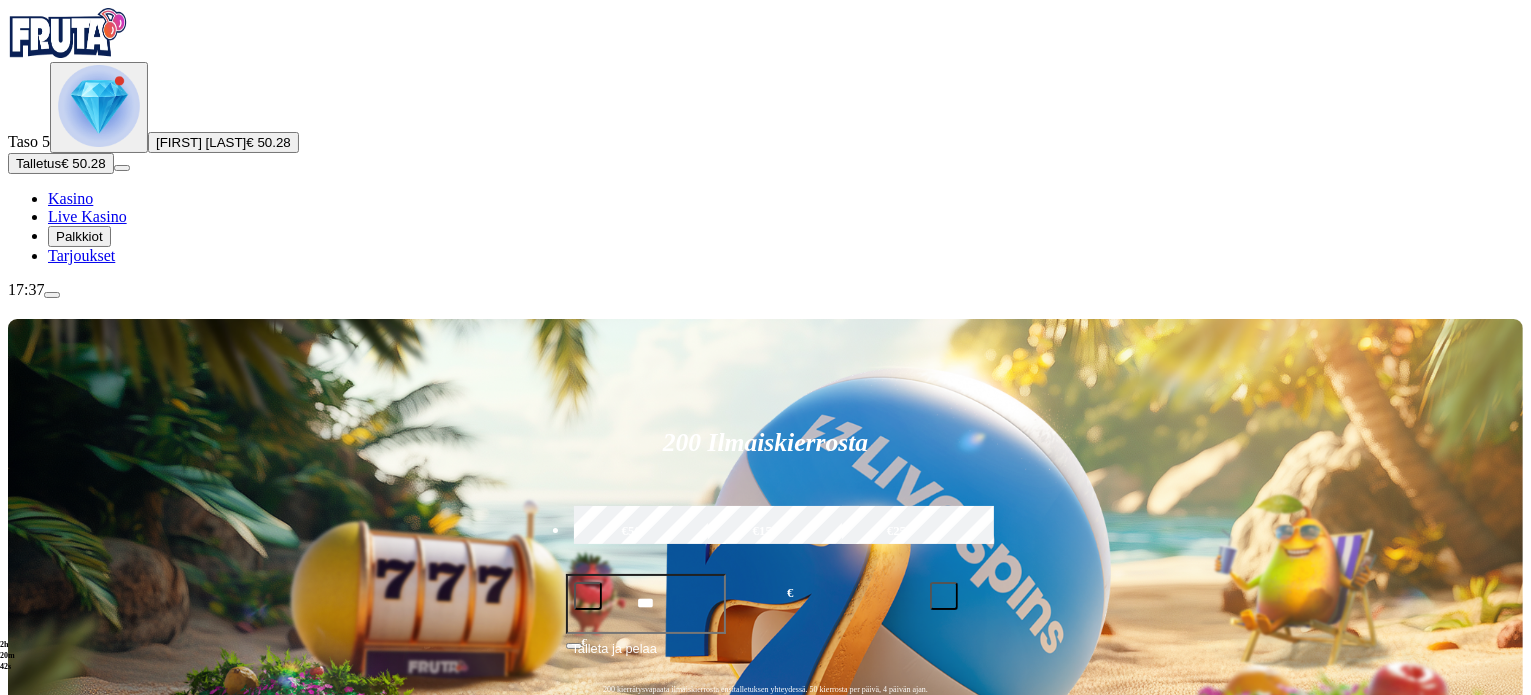 click on "Pelaa nyt" at bounding box center (77, 1227) 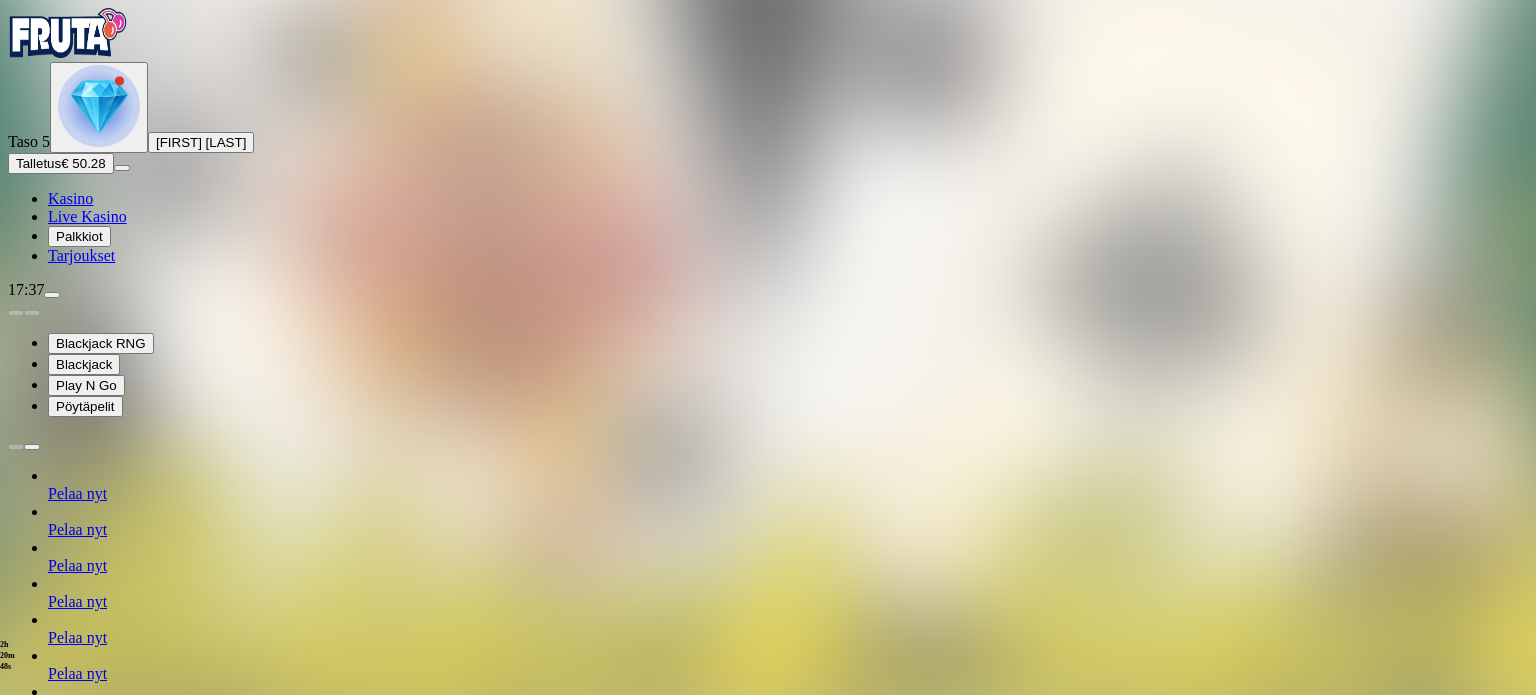 click on "Pelaa nyt" at bounding box center (77, 601) 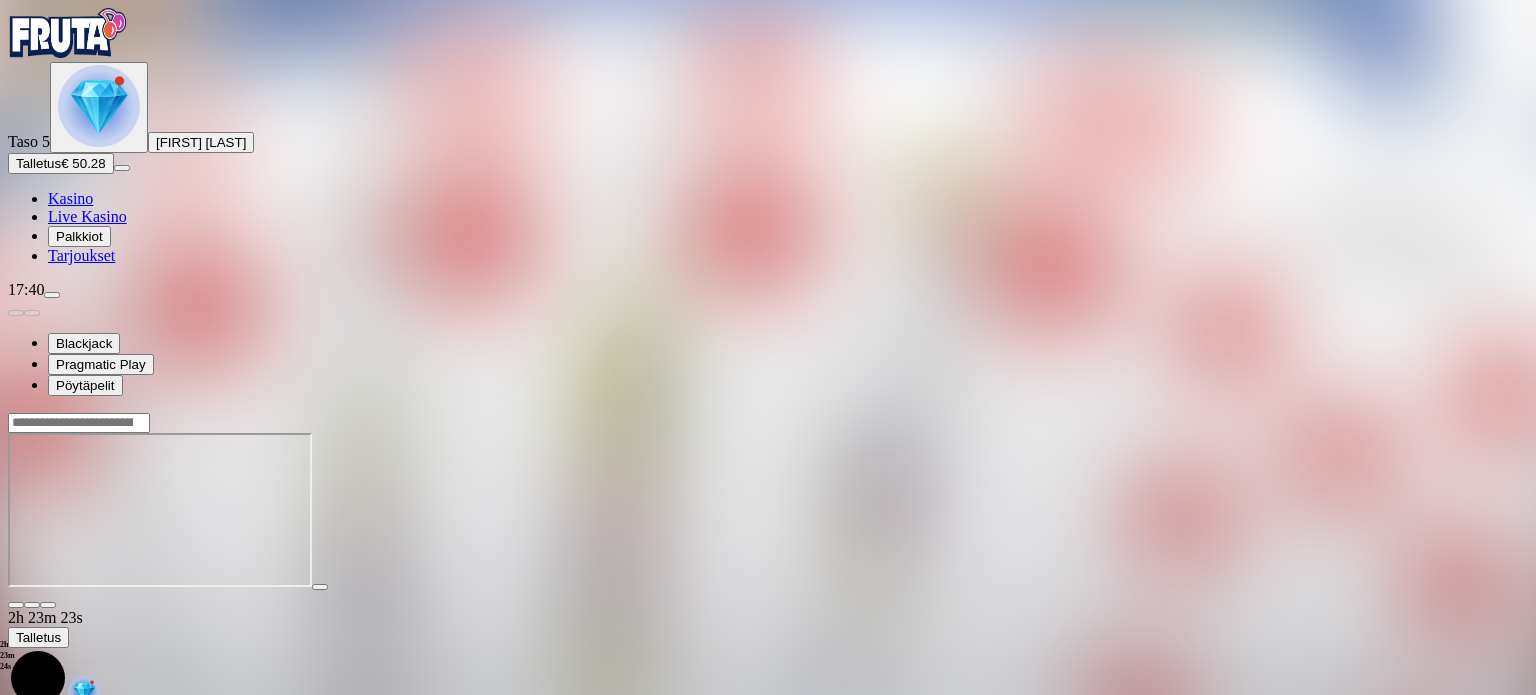 click at bounding box center [16, 605] 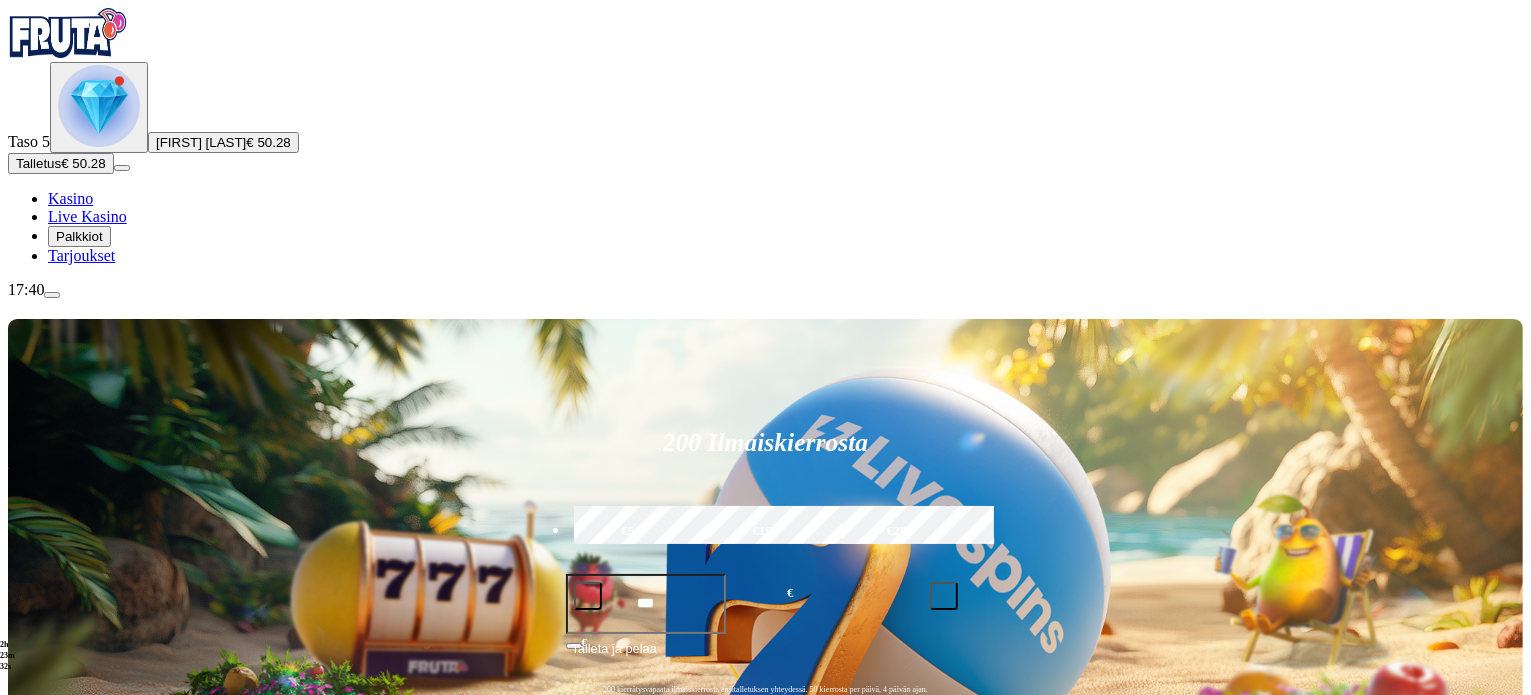 click at bounding box center [32, 1085] 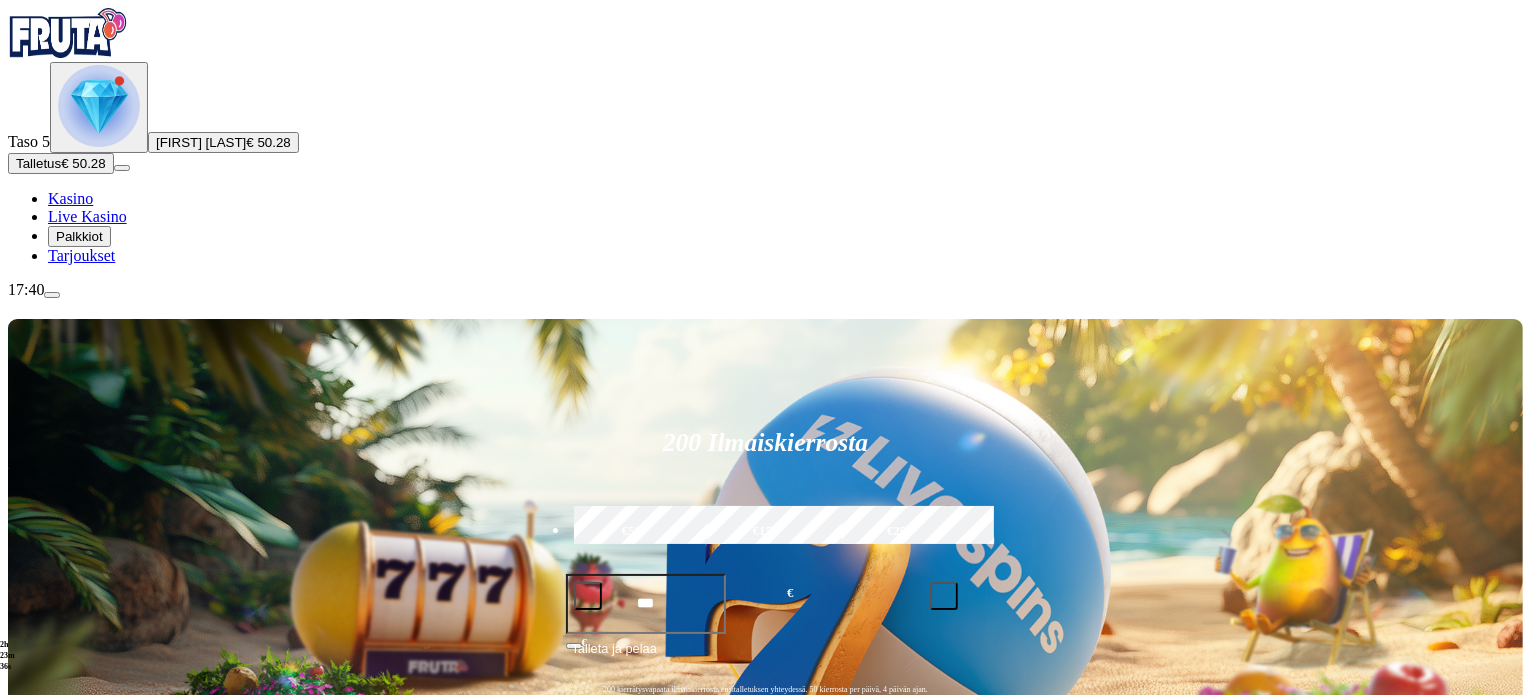 click on "Pelaa nyt" at bounding box center (-899, 2086) 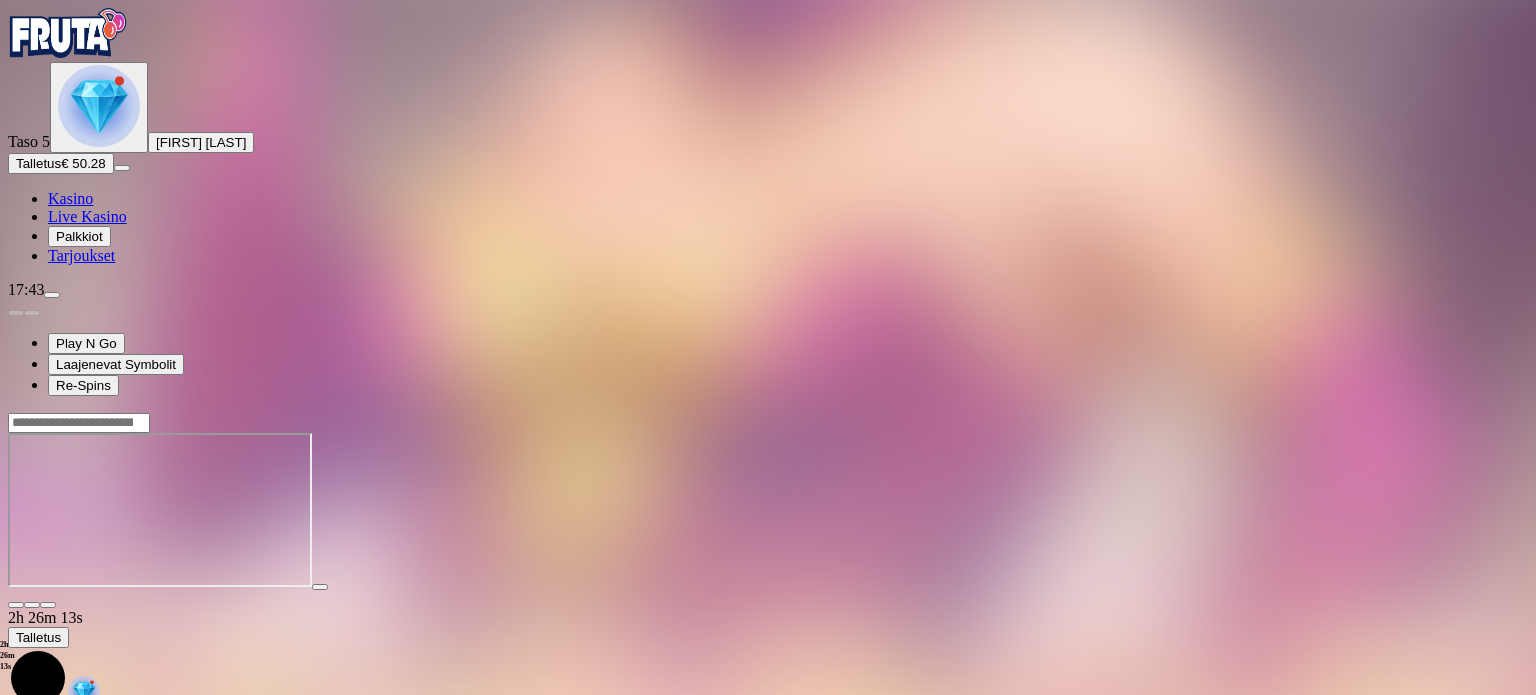 click at bounding box center (16, 605) 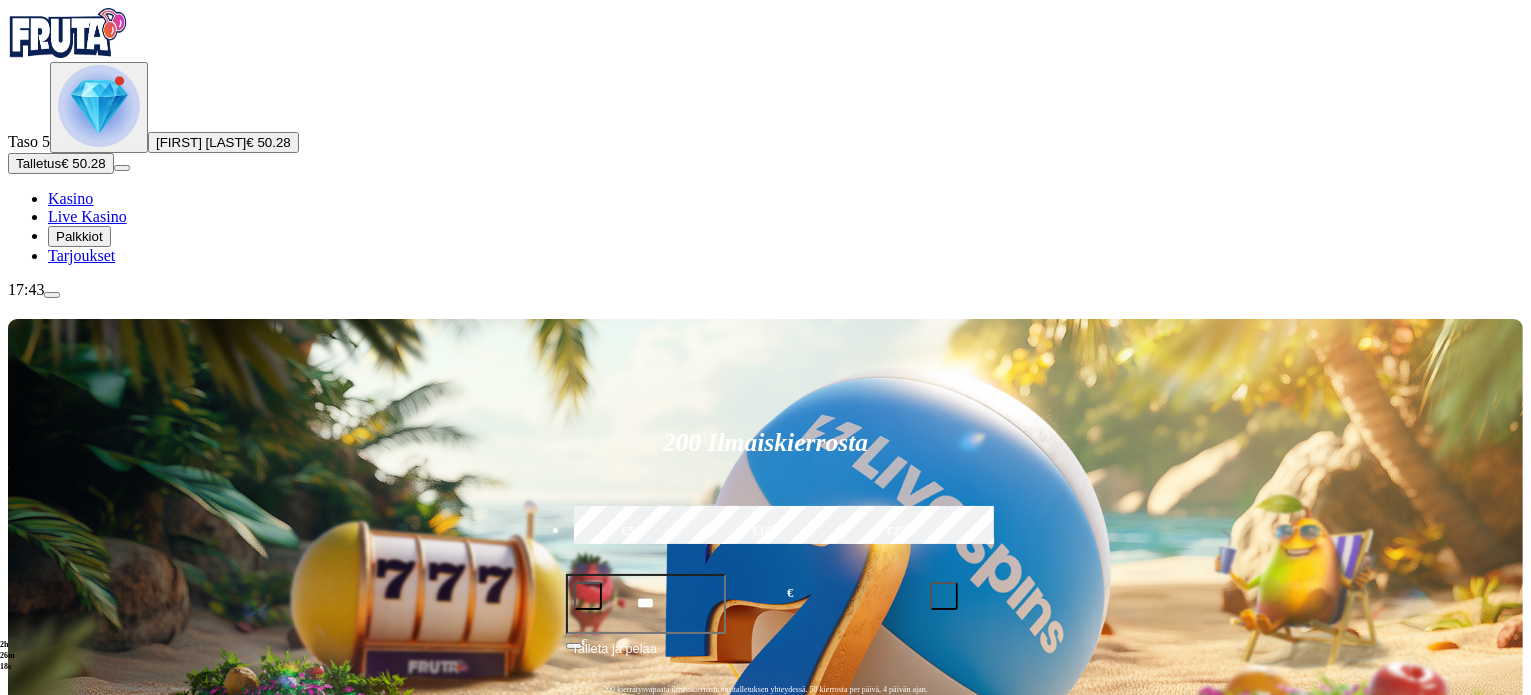 click at bounding box center (32, 1085) 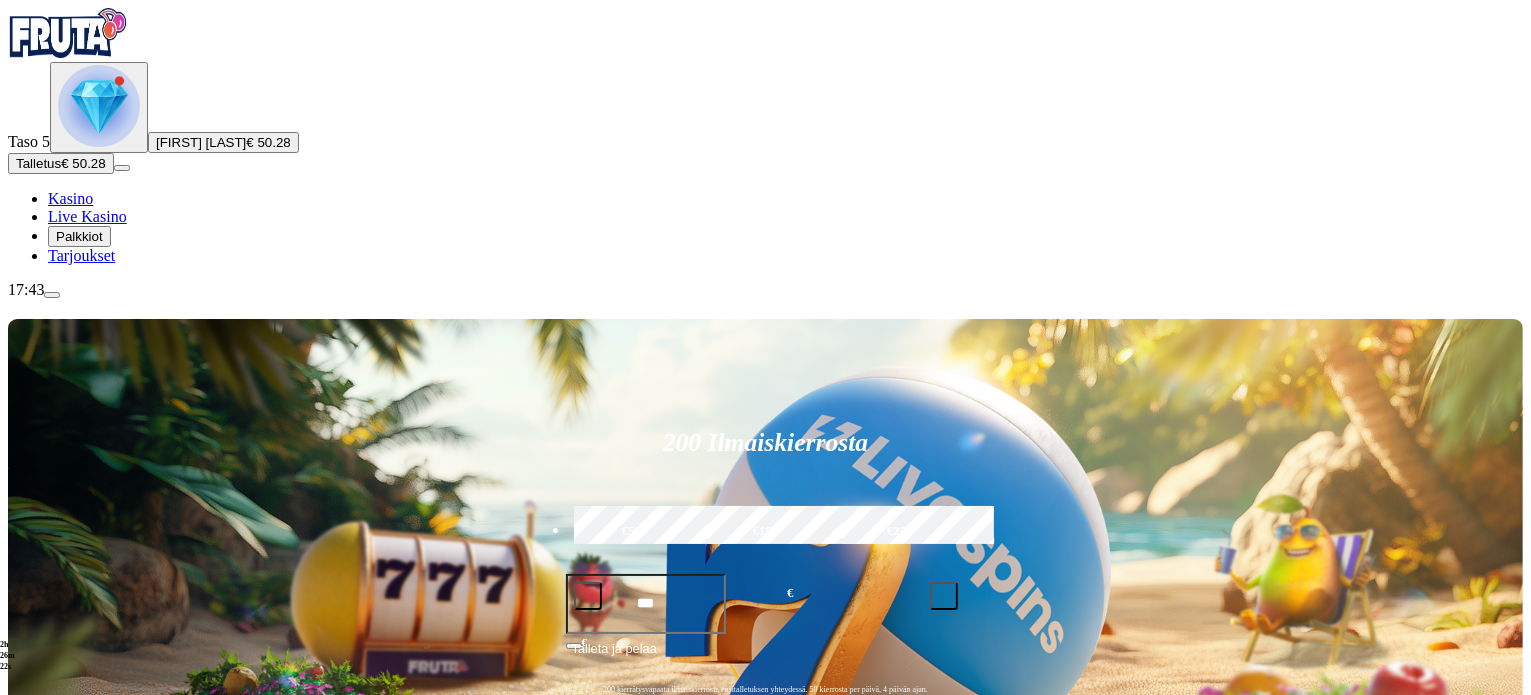 click on "Pelaa nyt" at bounding box center [-899, 1895] 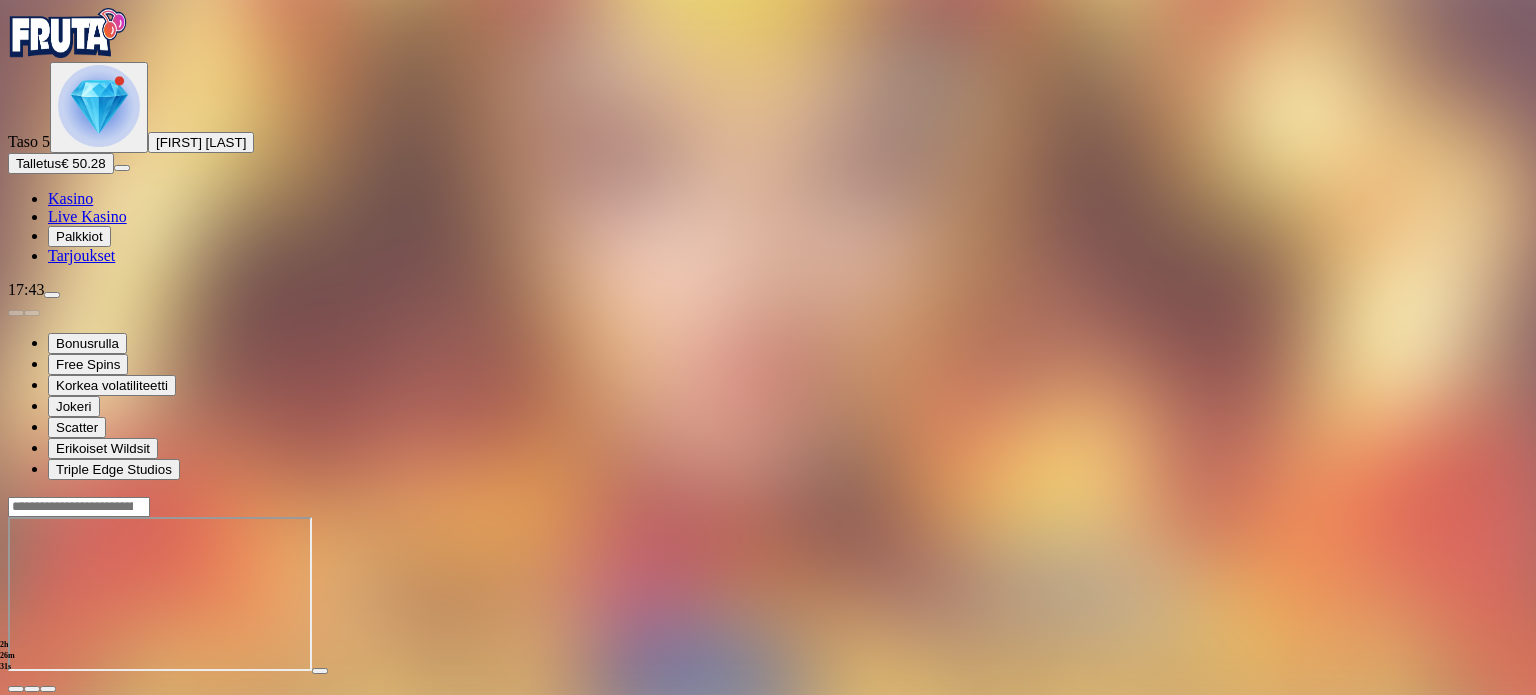 click at bounding box center (16, 689) 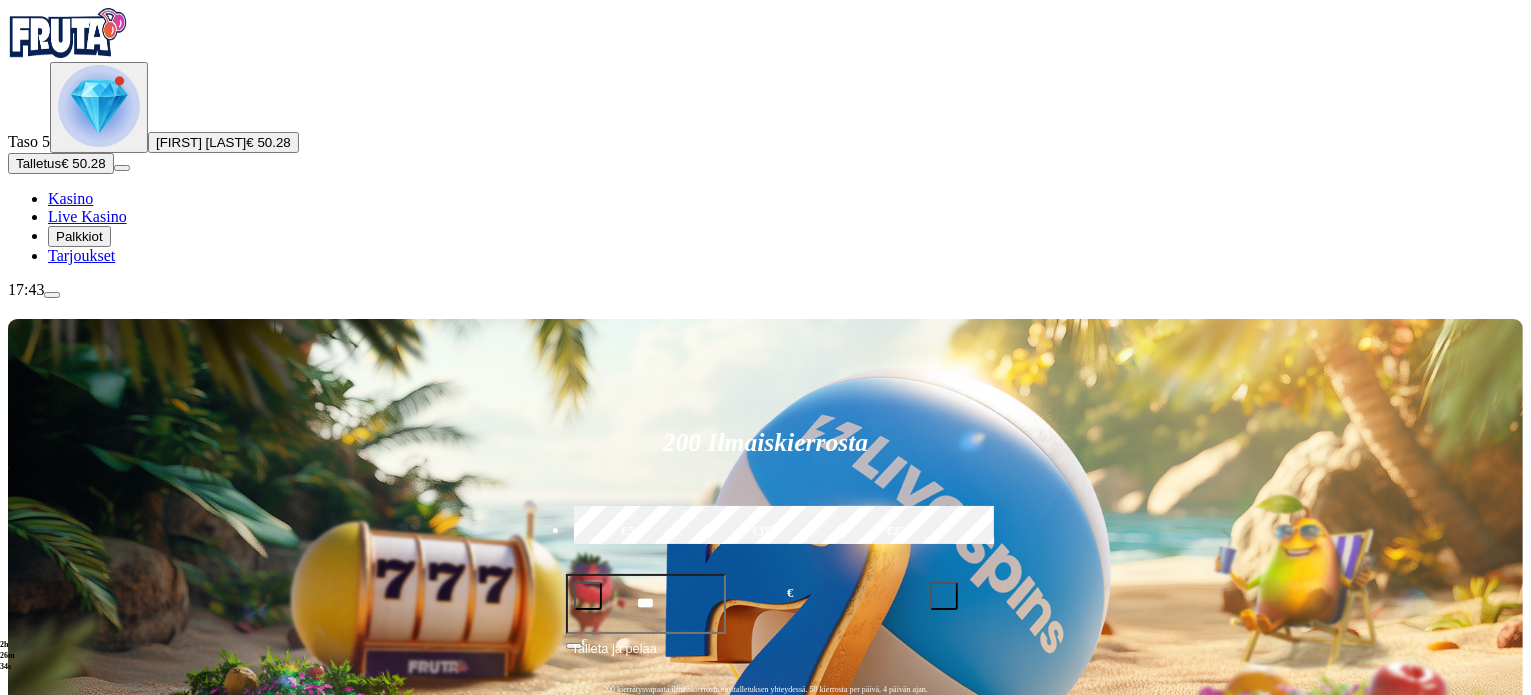 click at bounding box center (32, 1085) 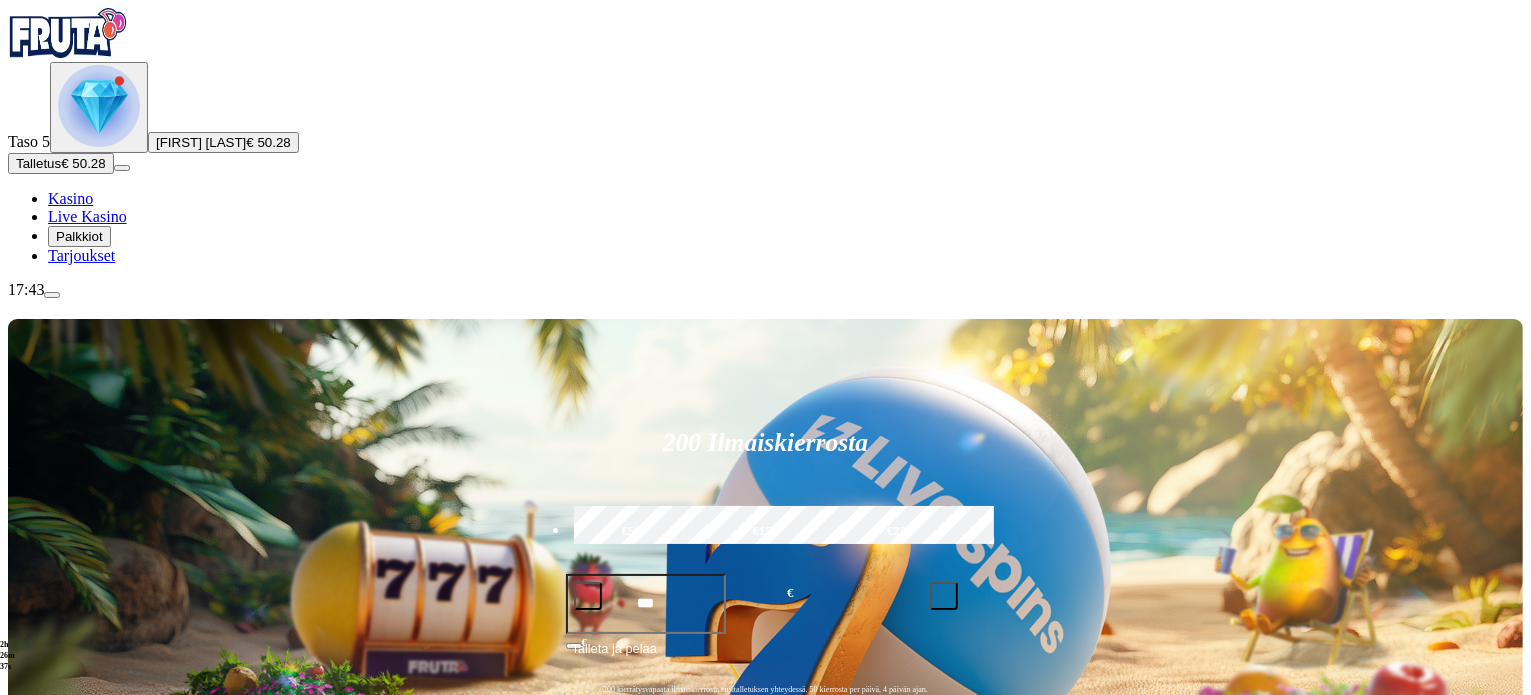 click on "Pelaa nyt" at bounding box center (-899, 1895) 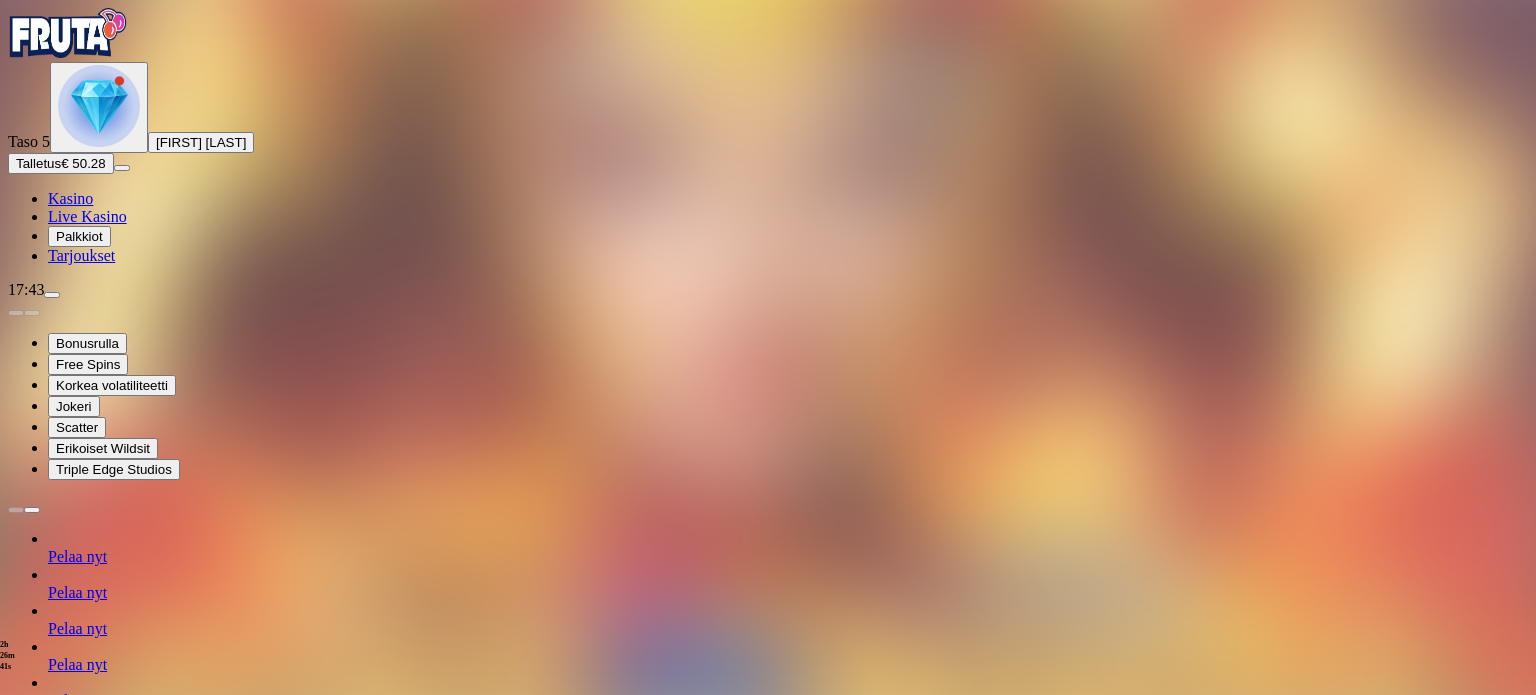 click on "Pelaa nyt" at bounding box center [77, 592] 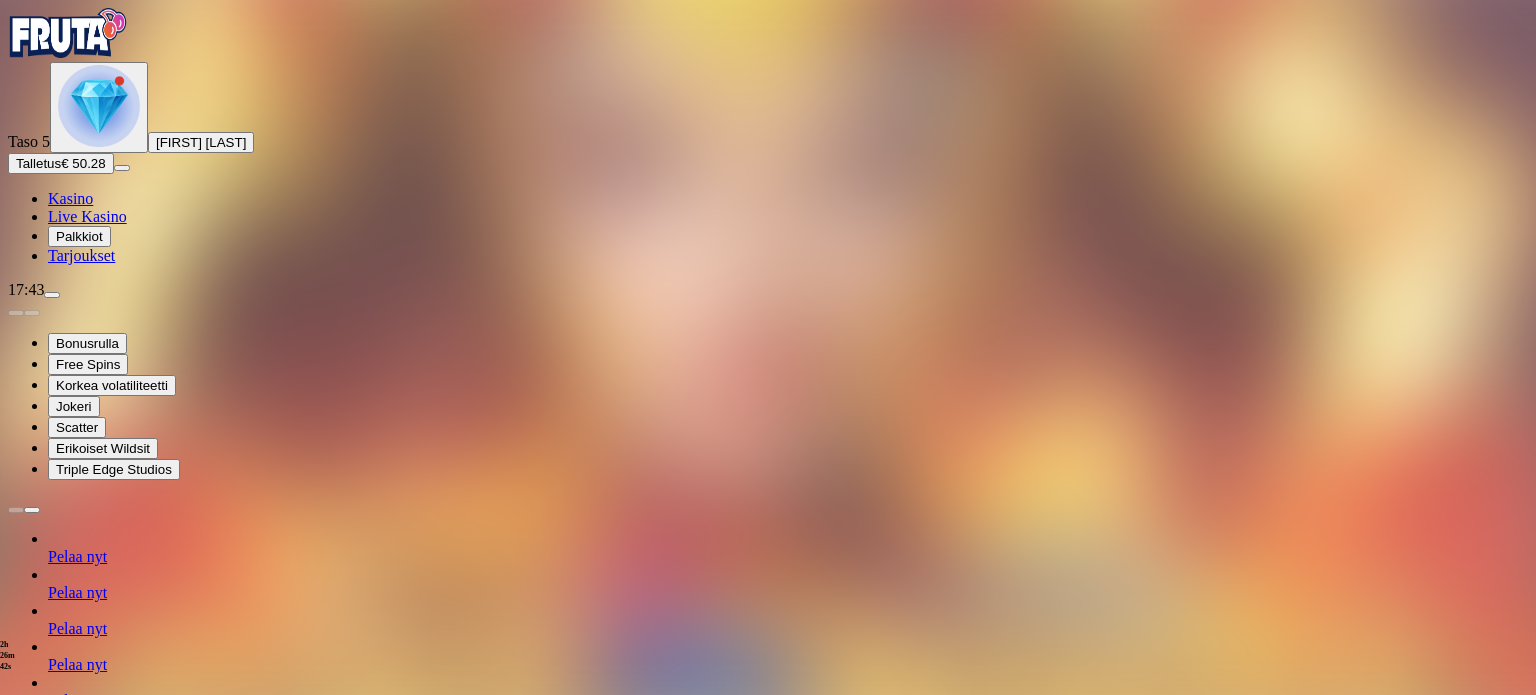 click on "Pelaa nyt" at bounding box center (77, 592) 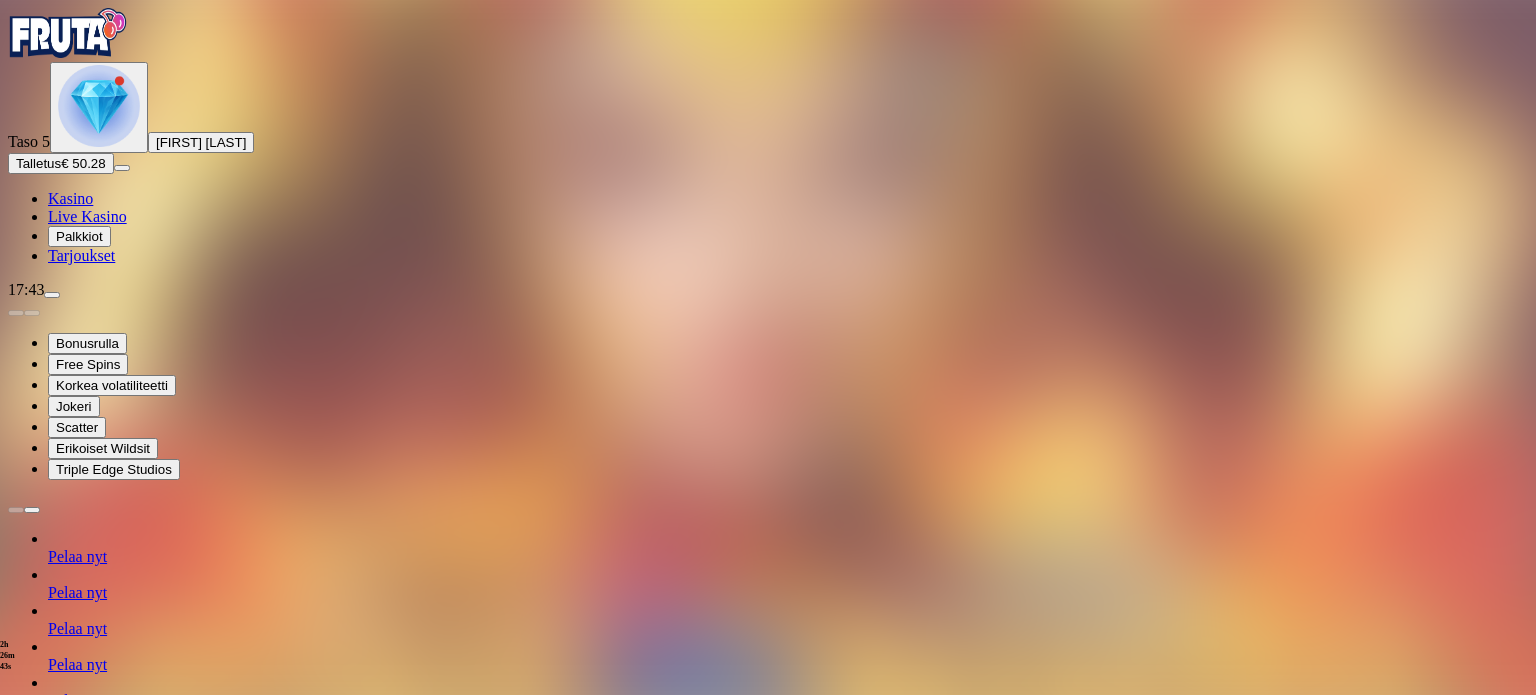 click on "Pelaa nyt" at bounding box center (77, 592) 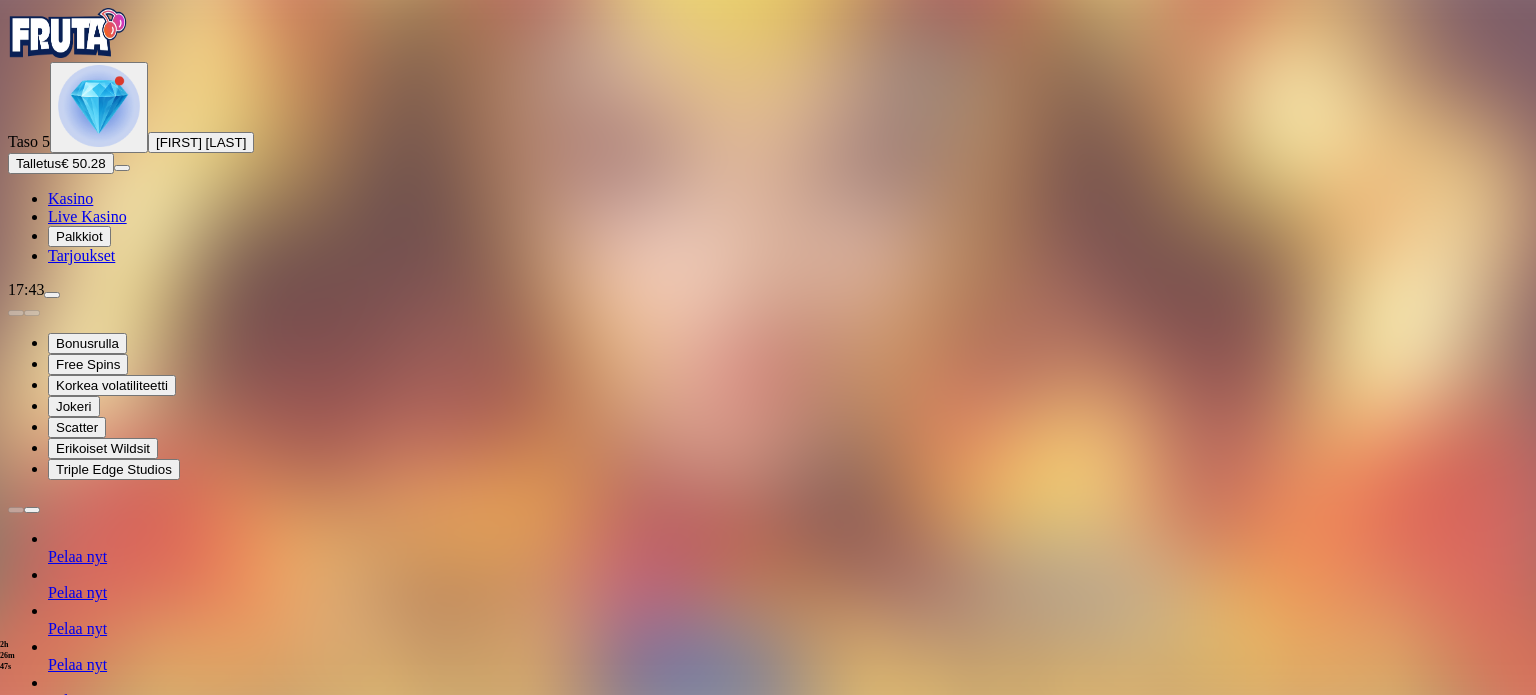click at bounding box center (16, 1279) 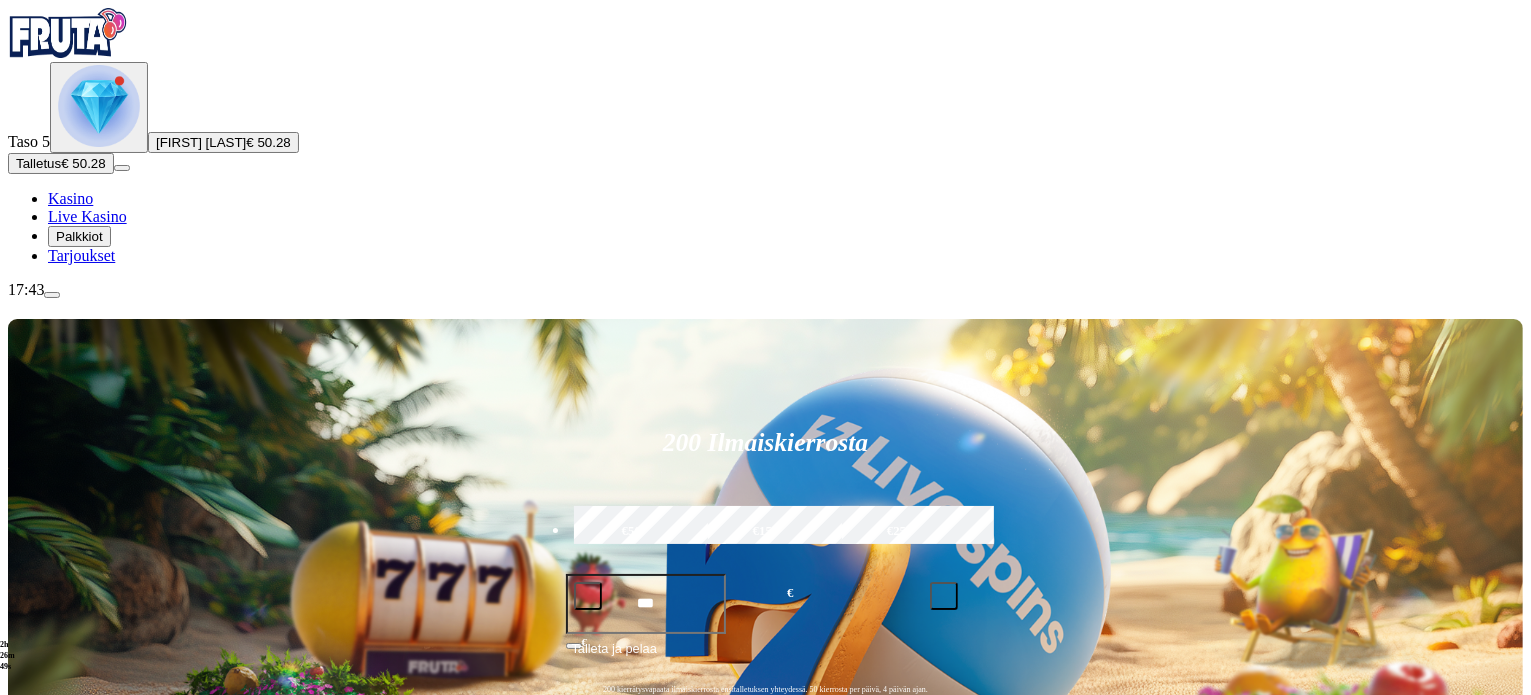 click at bounding box center [1064, 914] 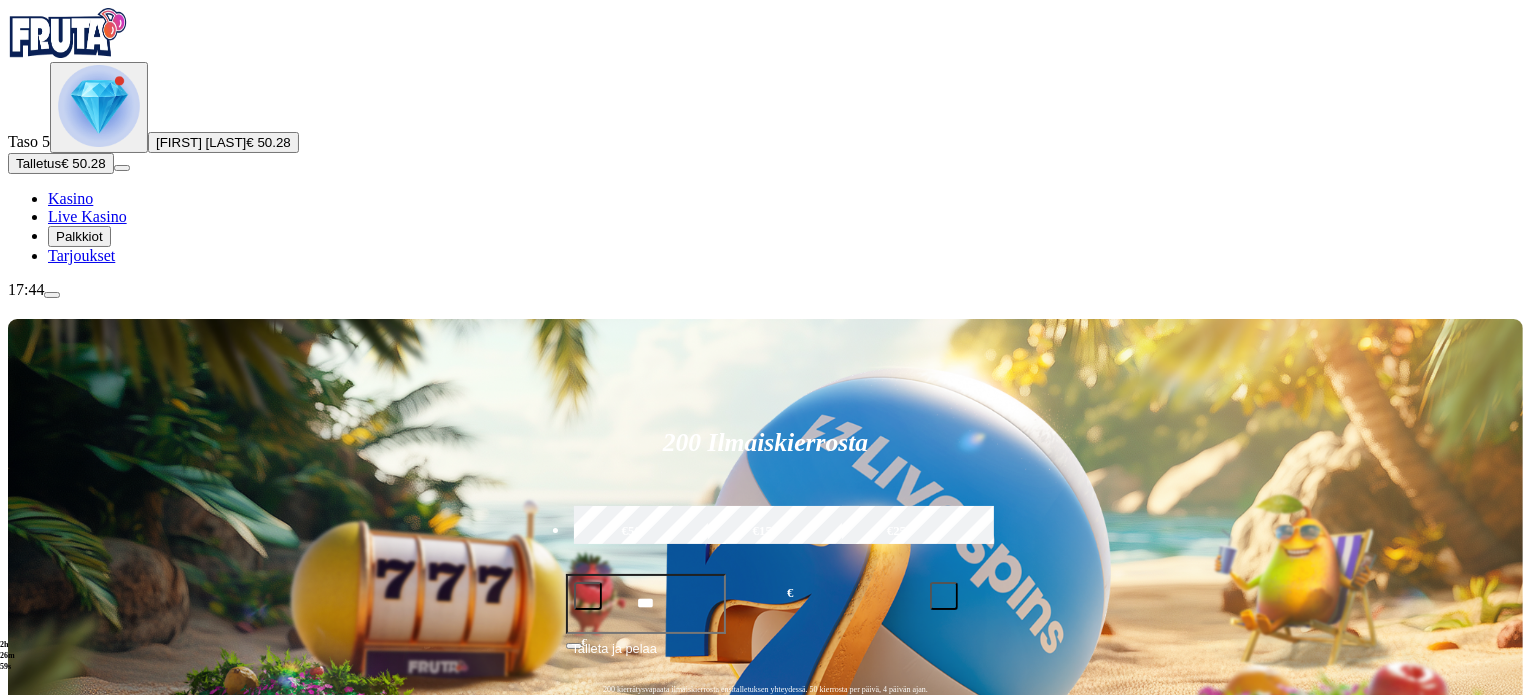 type on "*****" 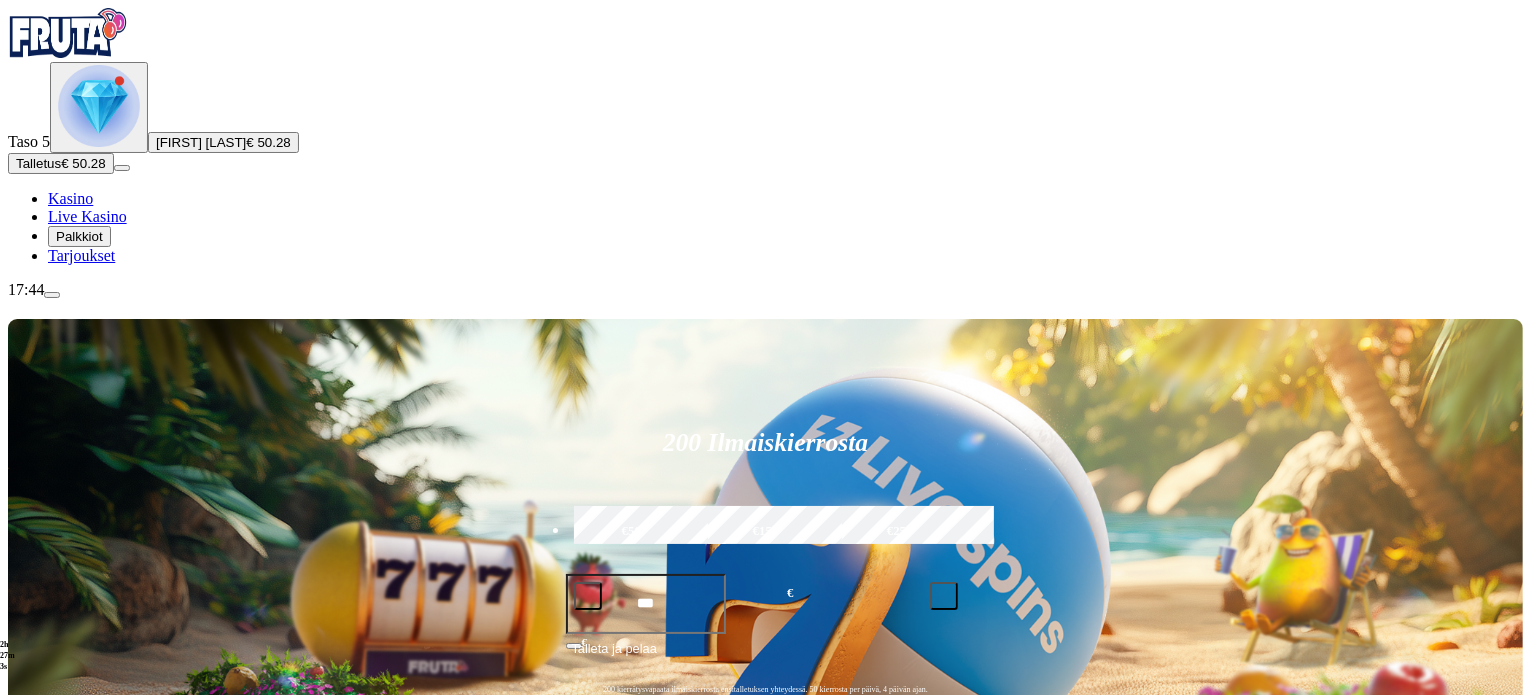 scroll, scrollTop: 0, scrollLeft: 0, axis: both 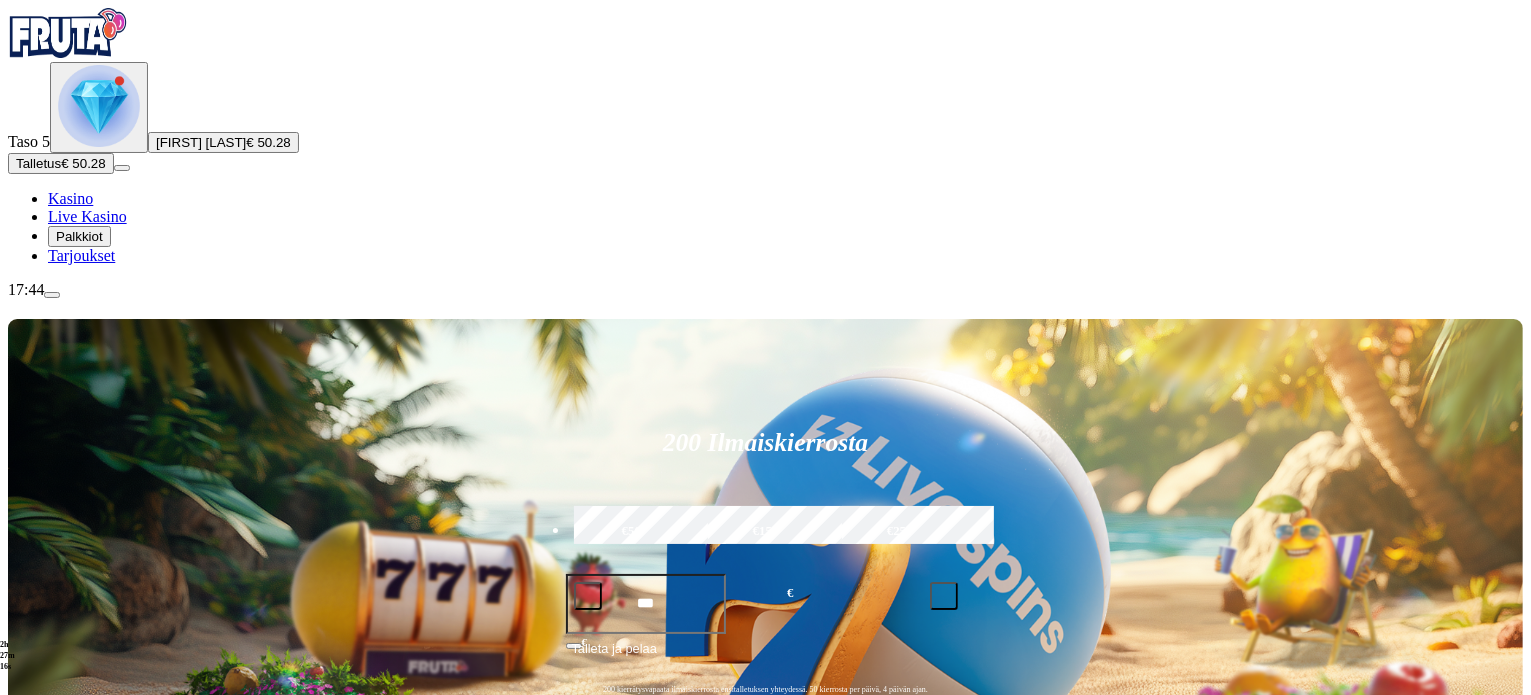 click on "Pelaa nyt Irish Charms Pelaa nyt Irish Pot Luck Pelaa nyt Irish Frenzy Pelaa nyt Book Of Irish Pelaa nyt Irish Crown Pelaa nyt 1st of the Irish Pelaa nyt Triple Irish Pelaa nyt Million Irish Pelaa nyt Irish Treasures 2" at bounding box center (1258, 1077) 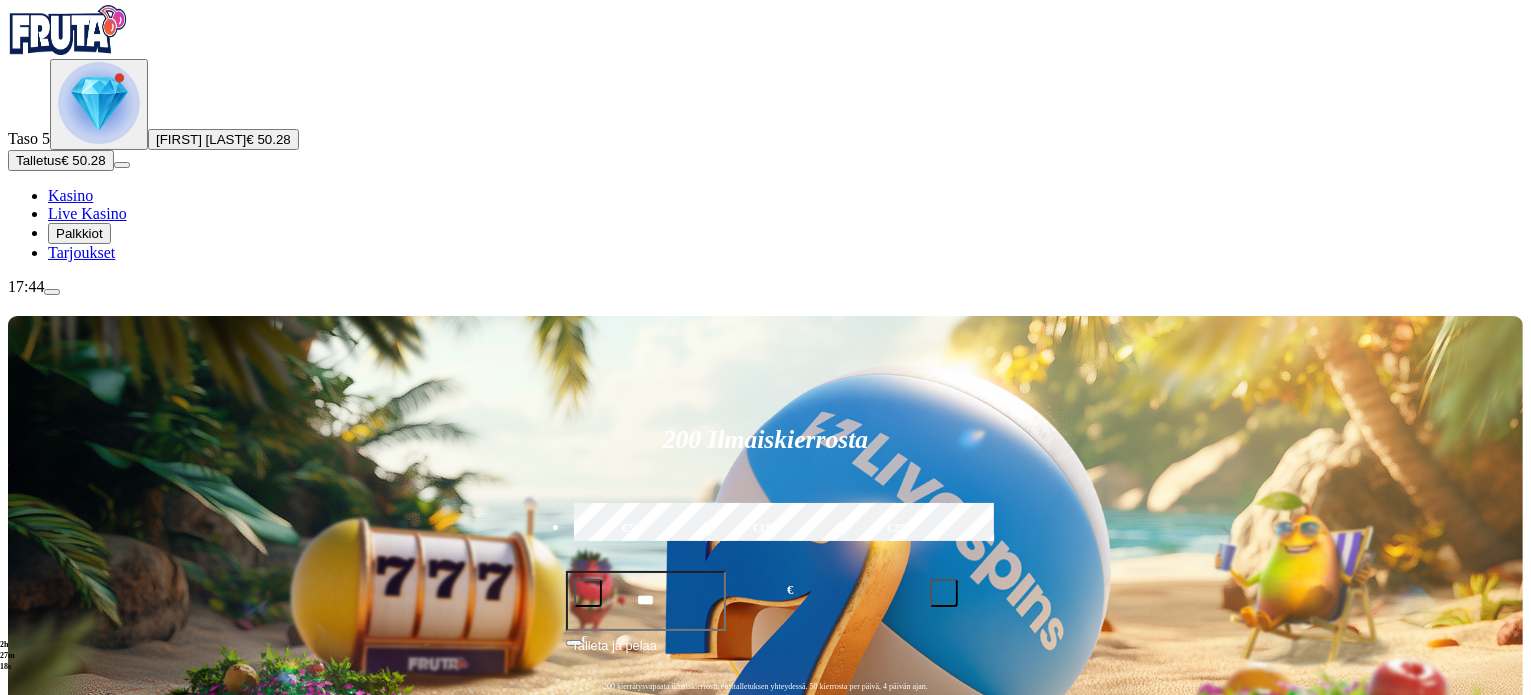 scroll, scrollTop: 166, scrollLeft: 0, axis: vertical 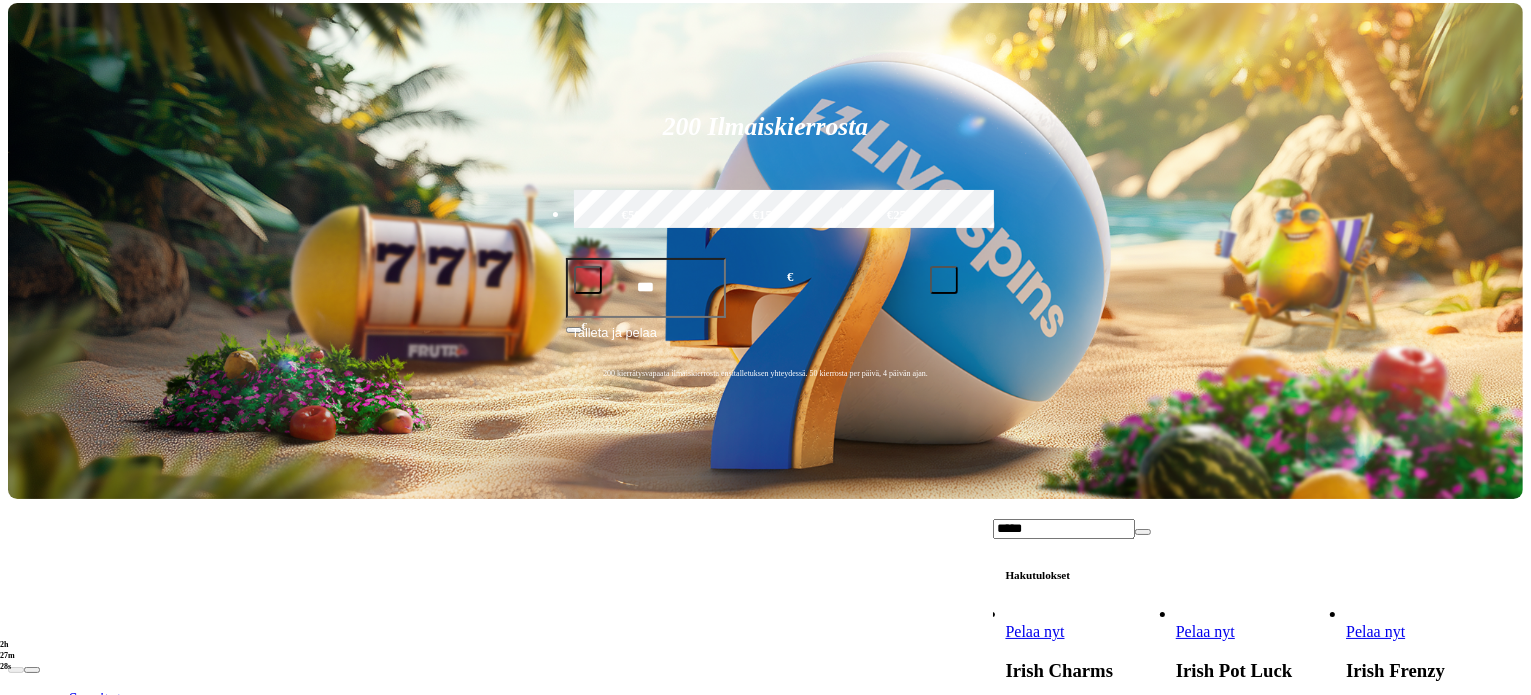 type 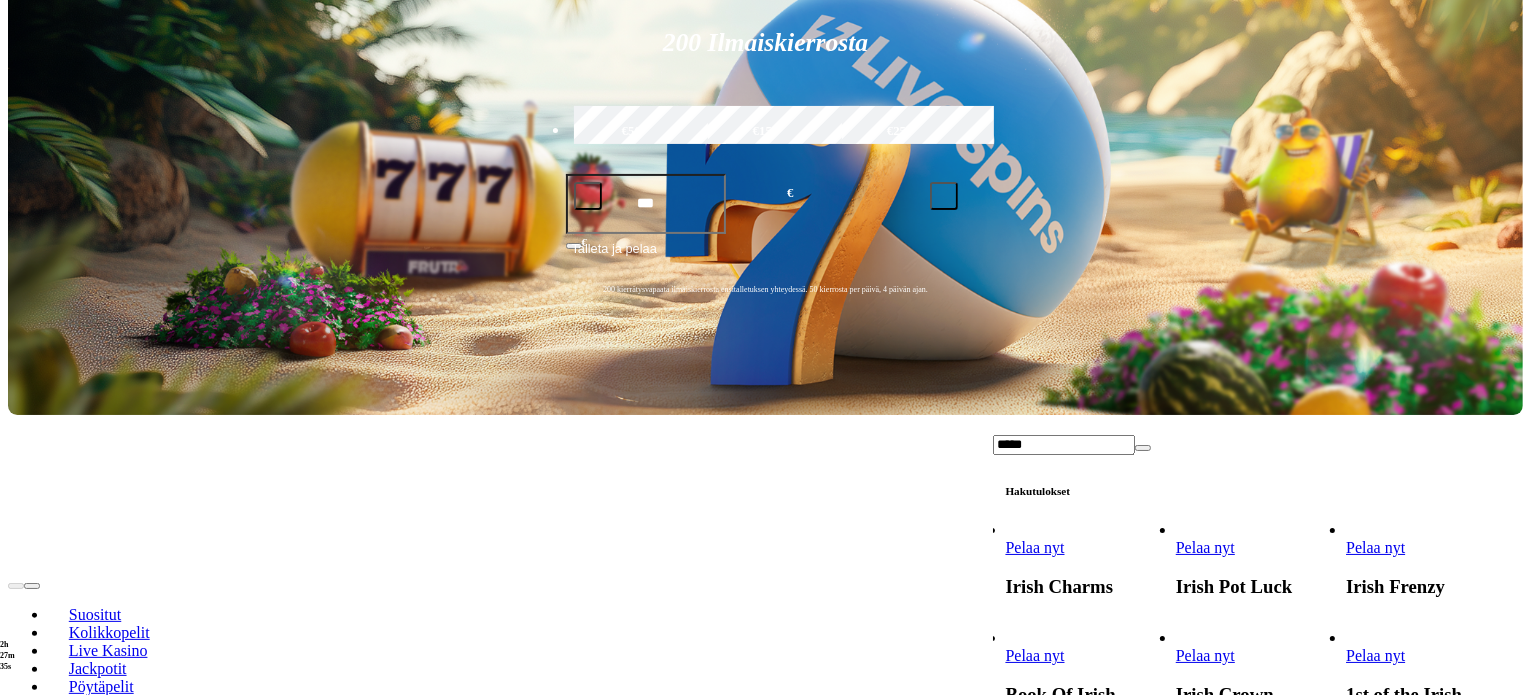click on "Pelaa nyt" at bounding box center [1205, 764] 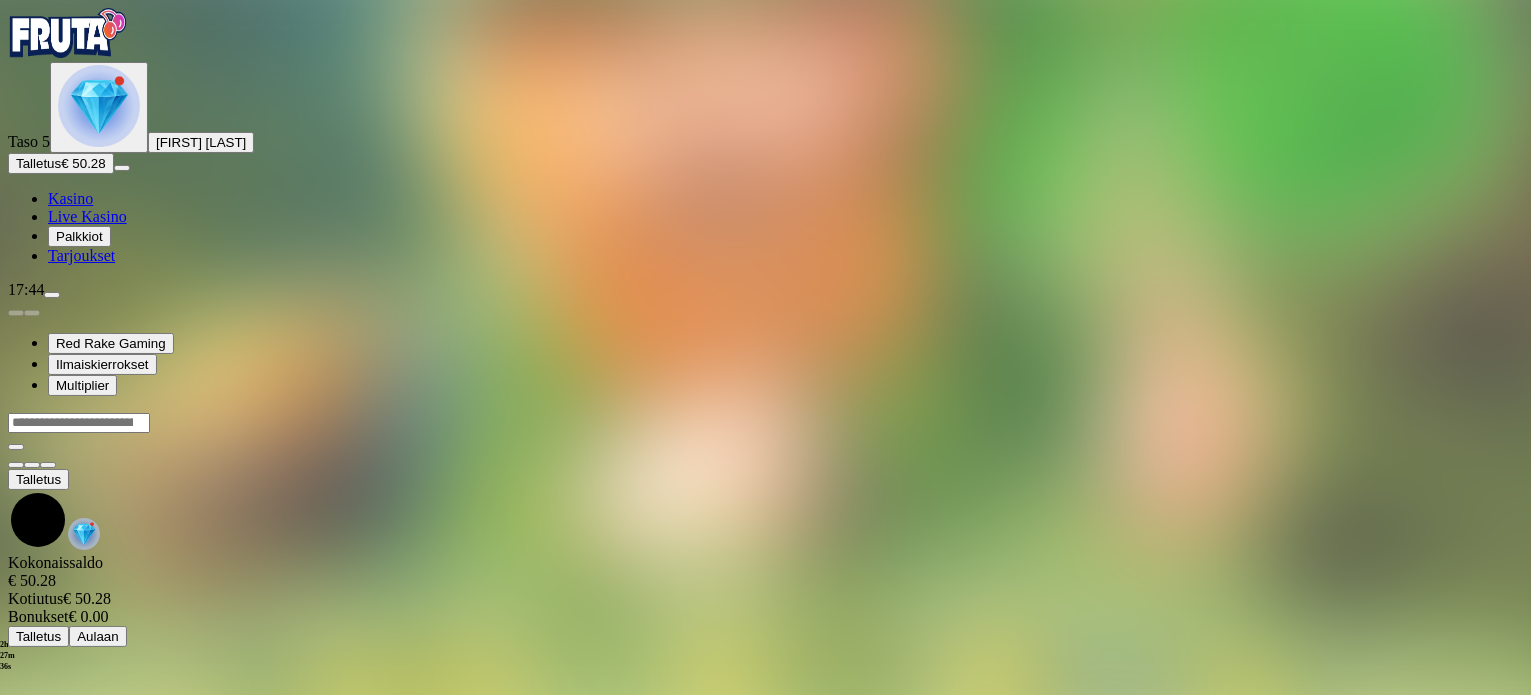 scroll, scrollTop: 0, scrollLeft: 0, axis: both 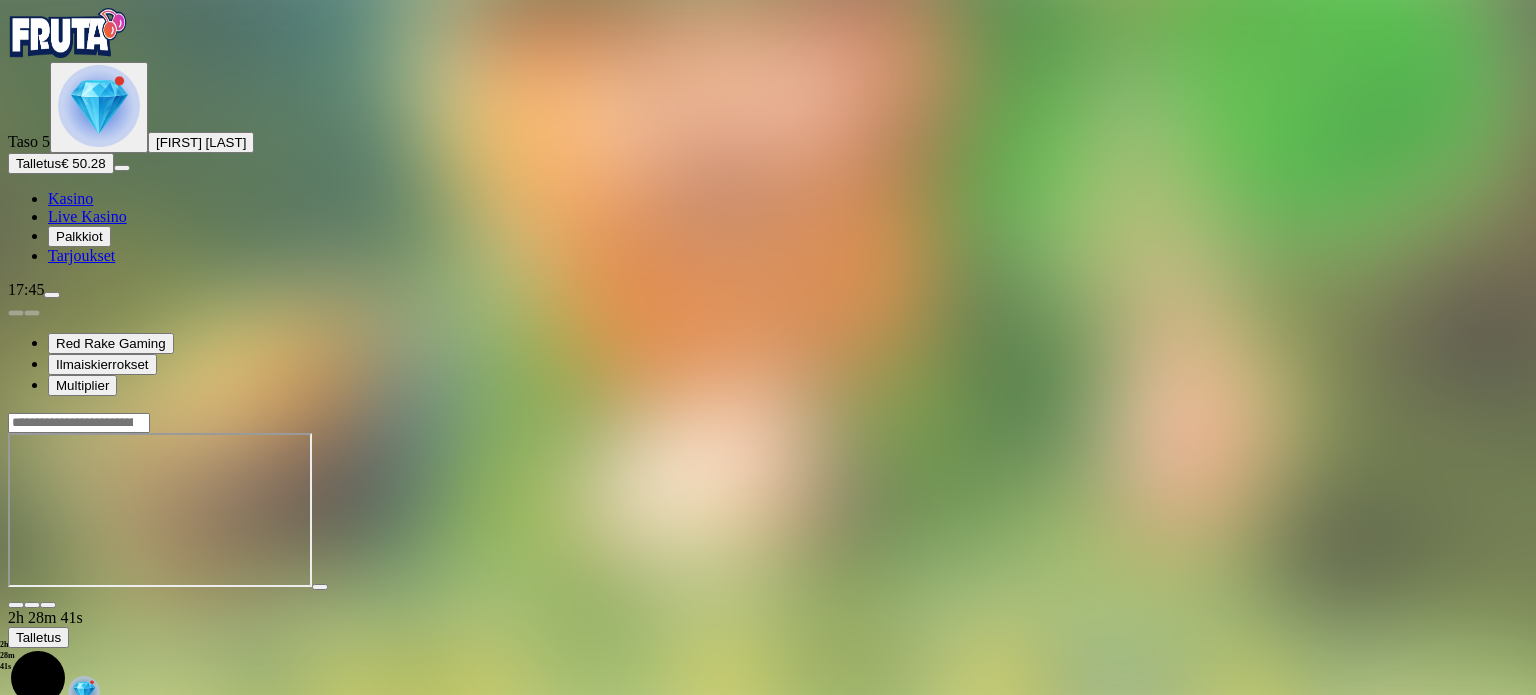 click at bounding box center [16, 605] 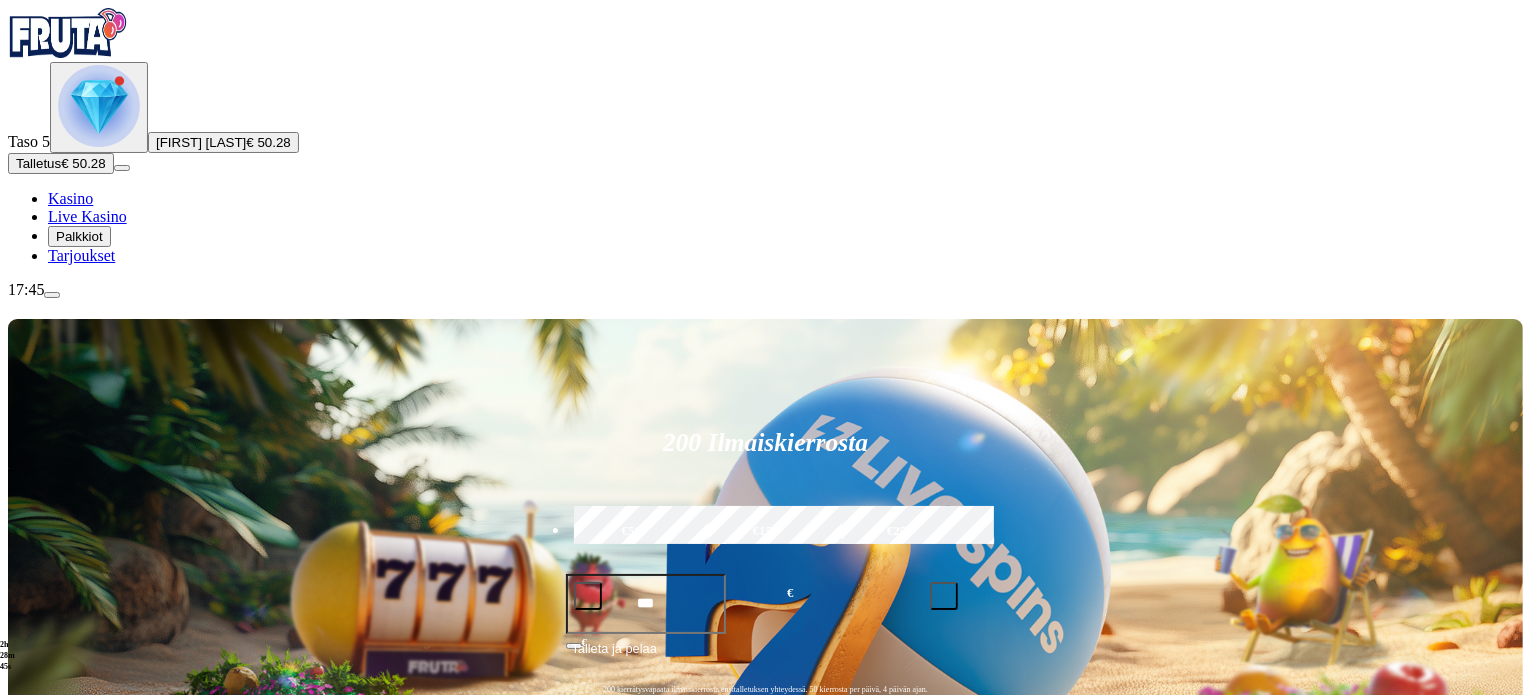 click on "Pelaa nyt" at bounding box center (77, 1227) 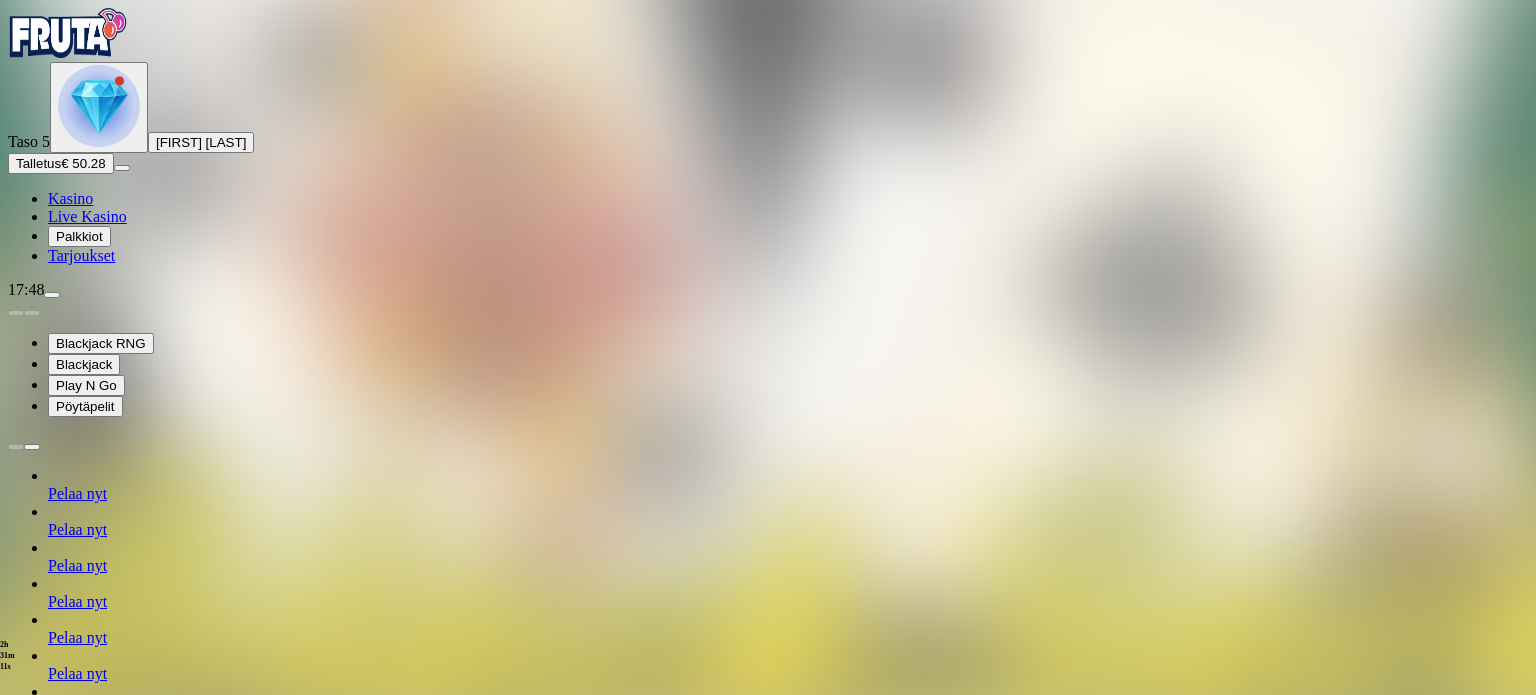 click at bounding box center (16, 1216) 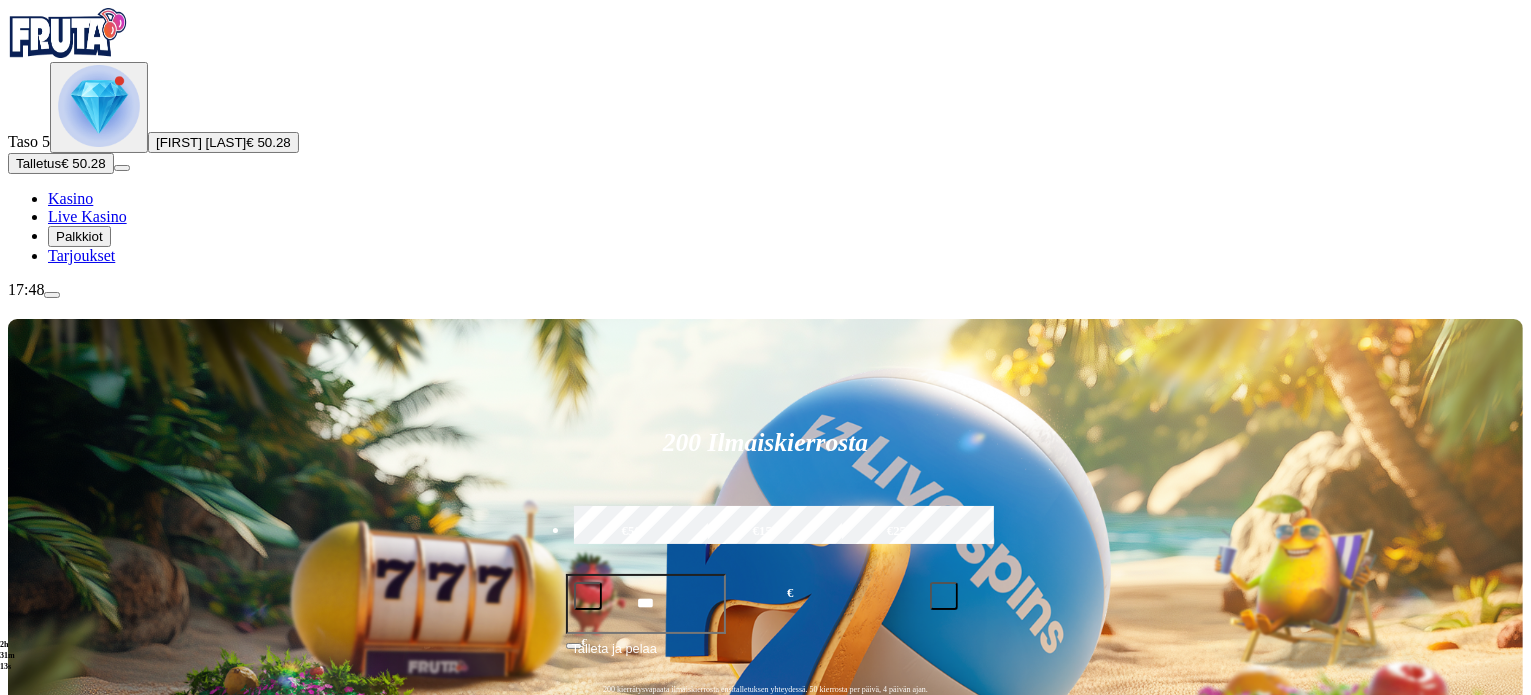 click on "€50" at bounding box center (632, 532) 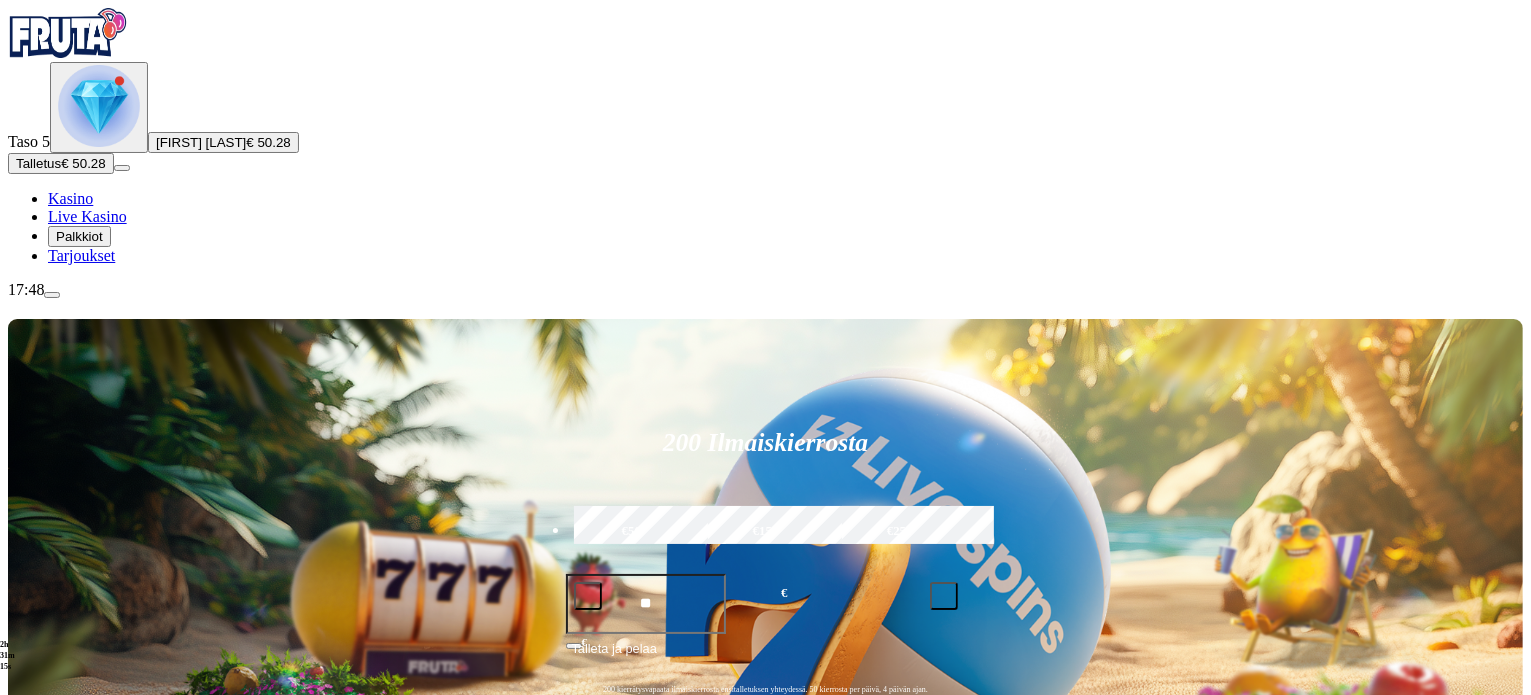 click on "Talleta ja pelaa" at bounding box center [614, 657] 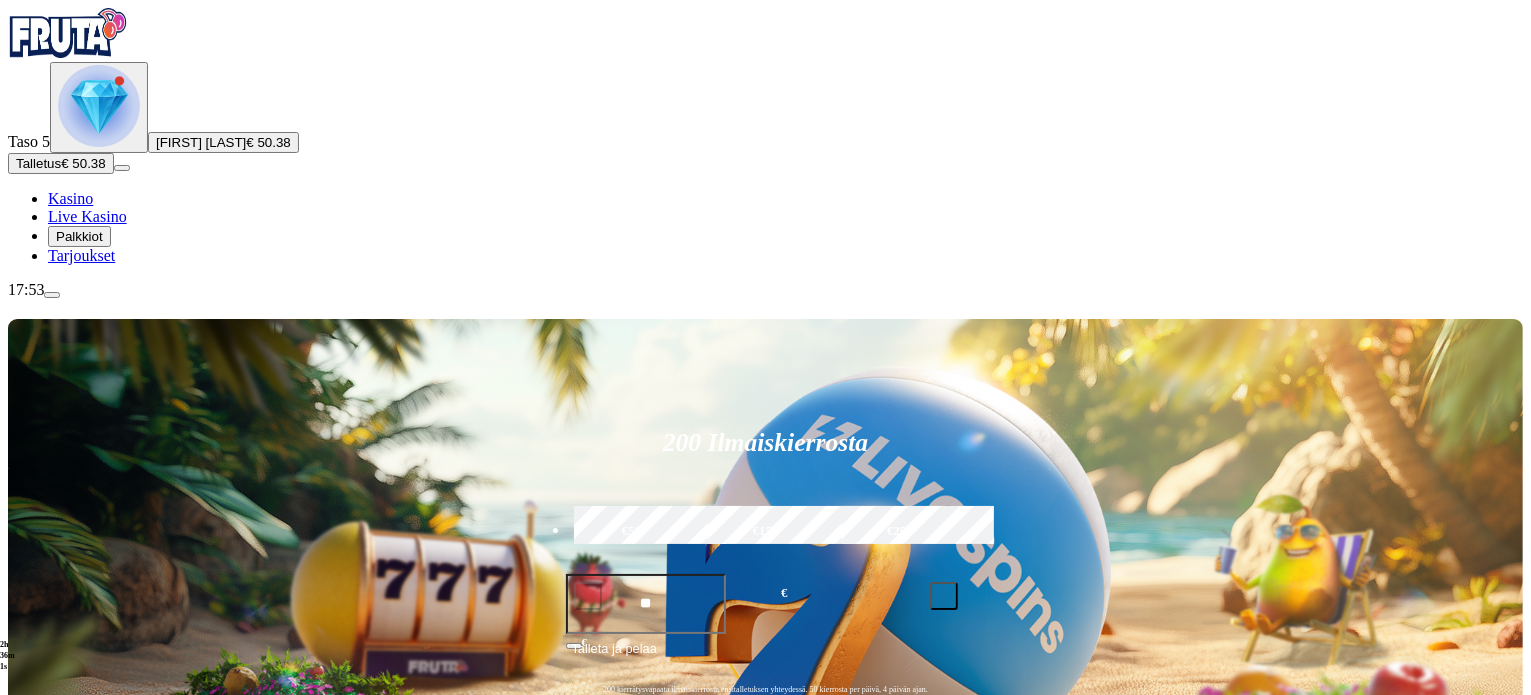 click at bounding box center (32, 1085) 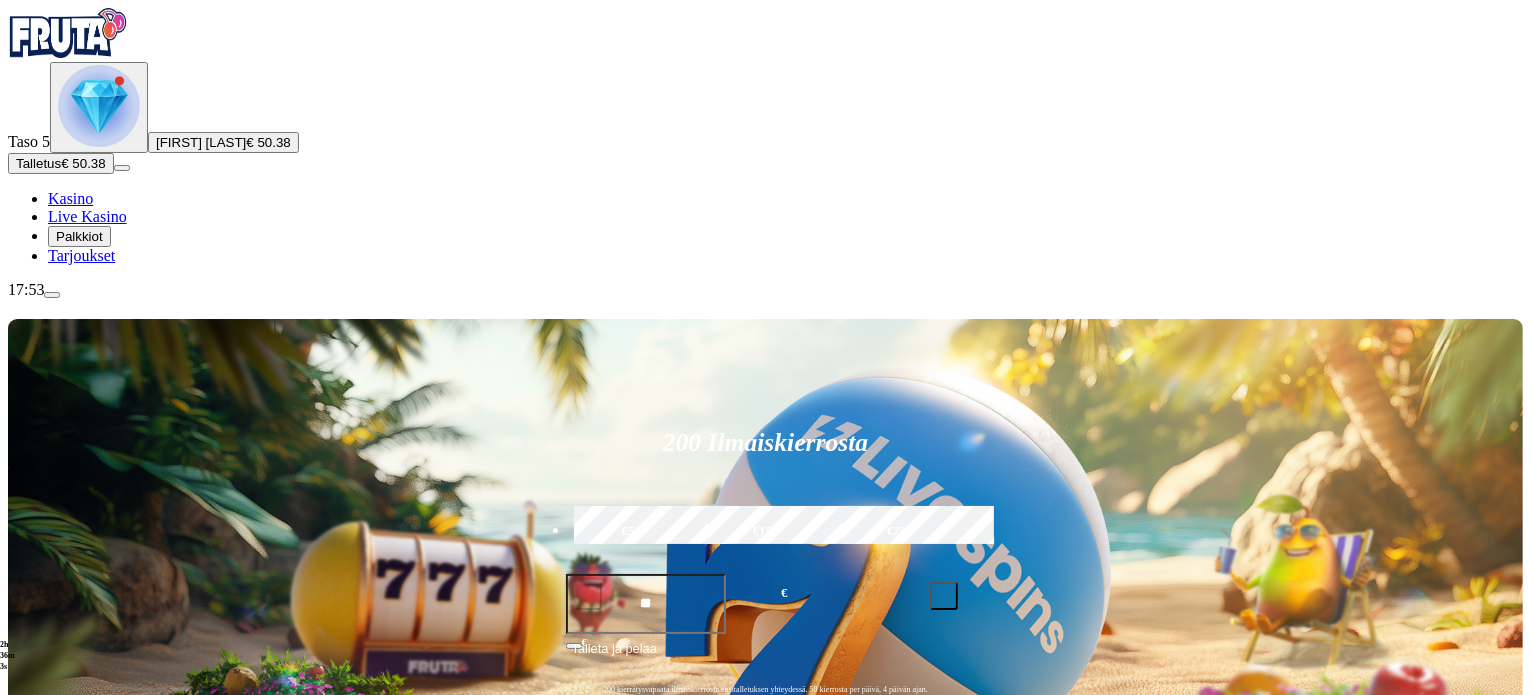 click at bounding box center [32, 1085] 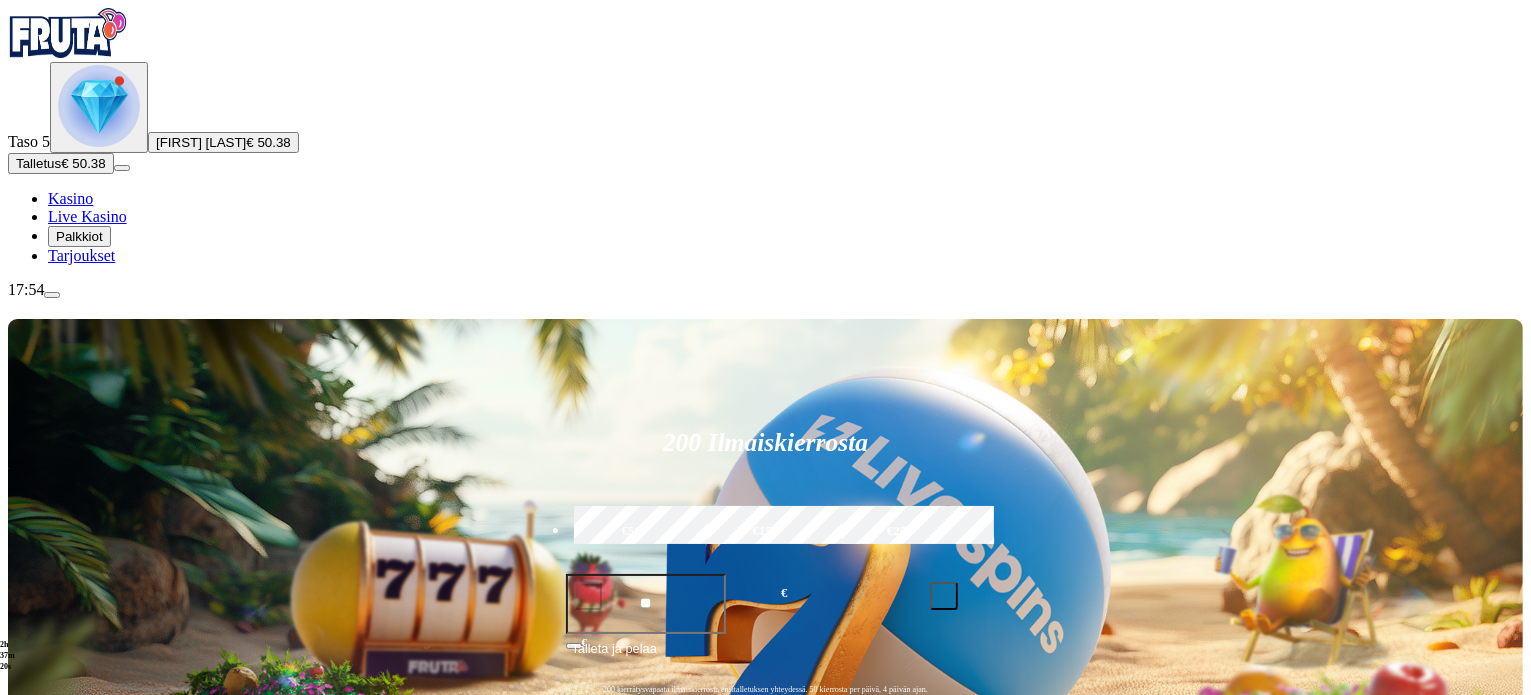 click at bounding box center (1064, 914) 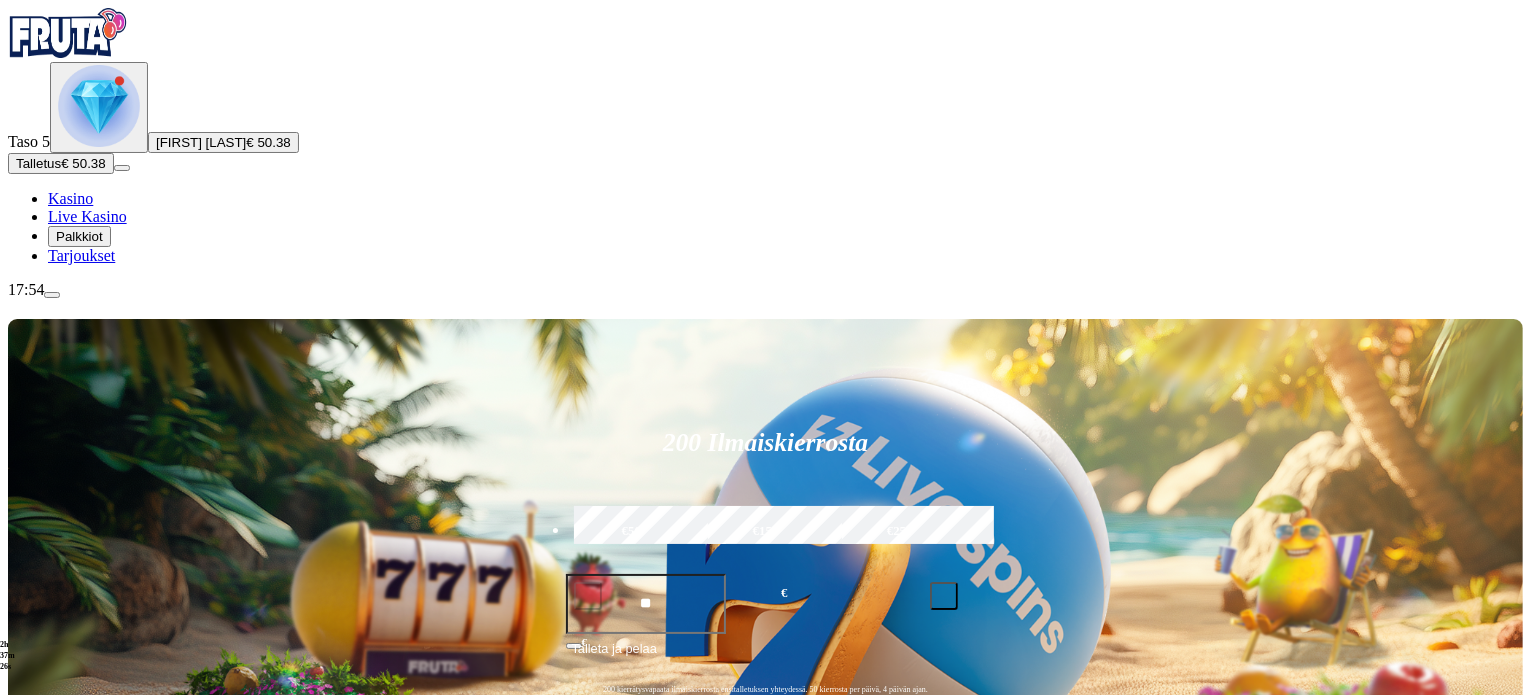 type on "*****" 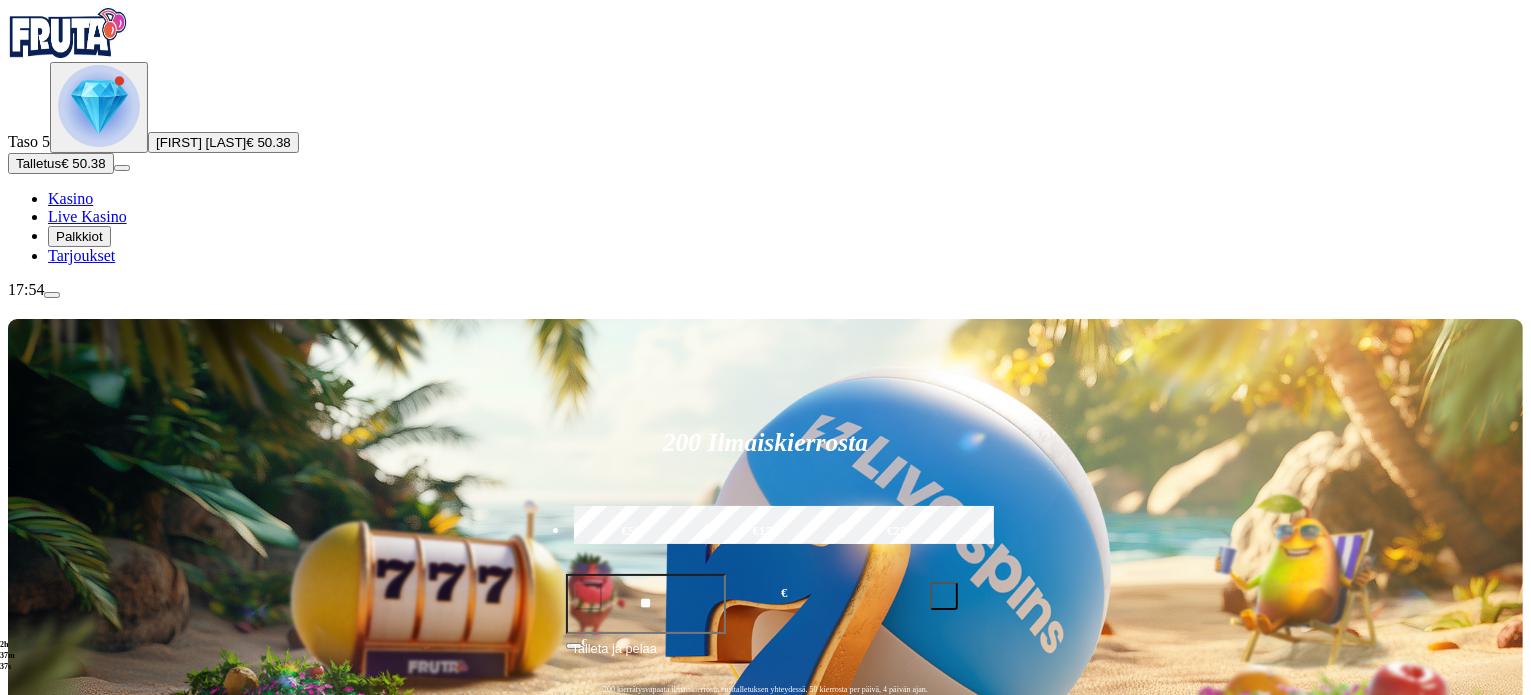 scroll, scrollTop: 482, scrollLeft: 0, axis: vertical 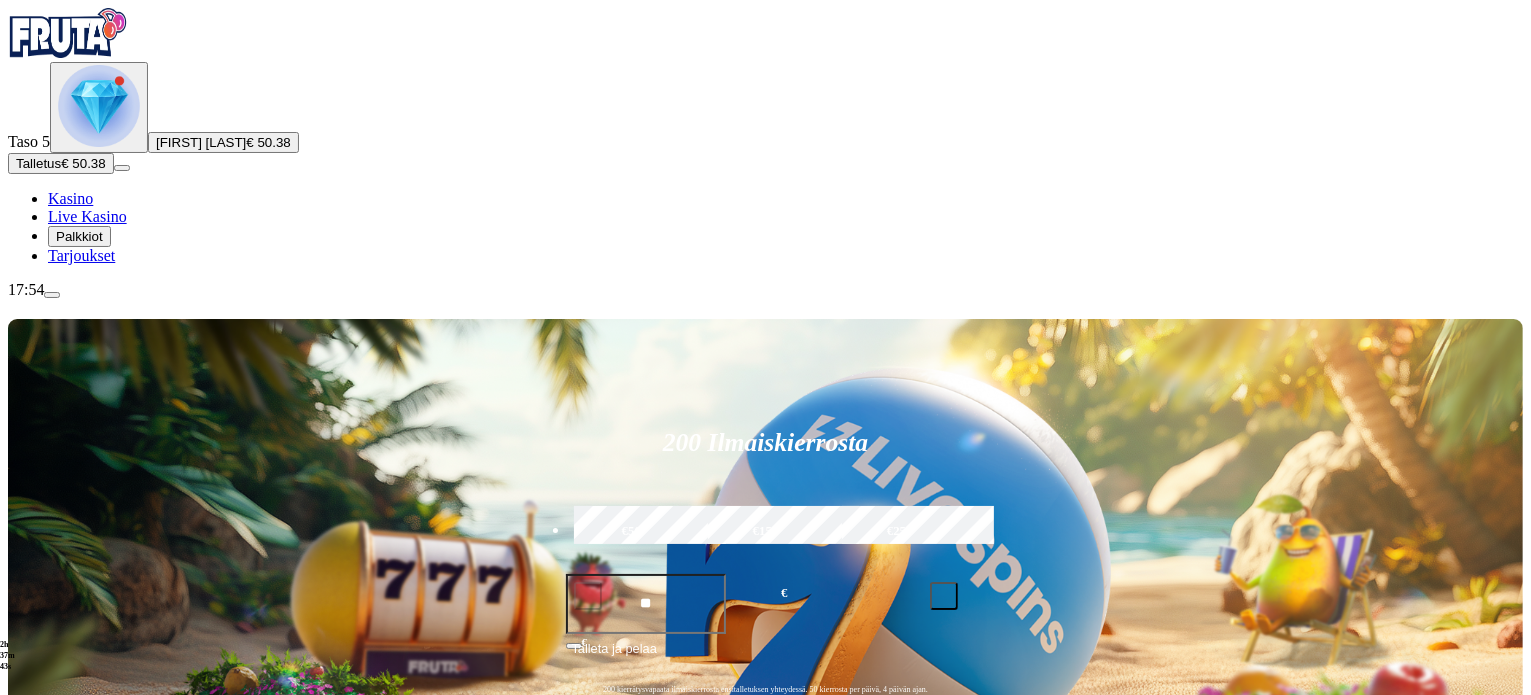 drag, startPoint x: 1458, startPoint y: 583, endPoint x: 1463, endPoint y: 640, distance: 57.21888 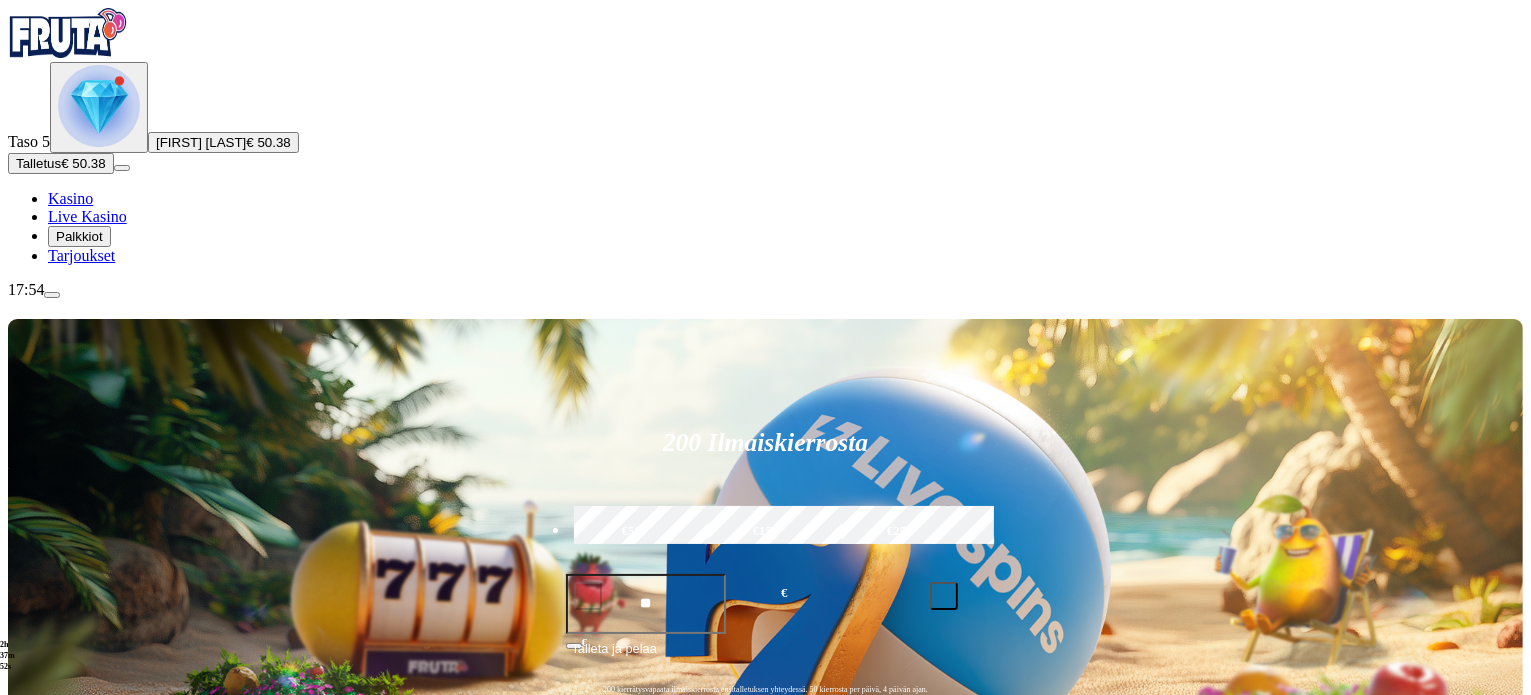 click at bounding box center (16, 1085) 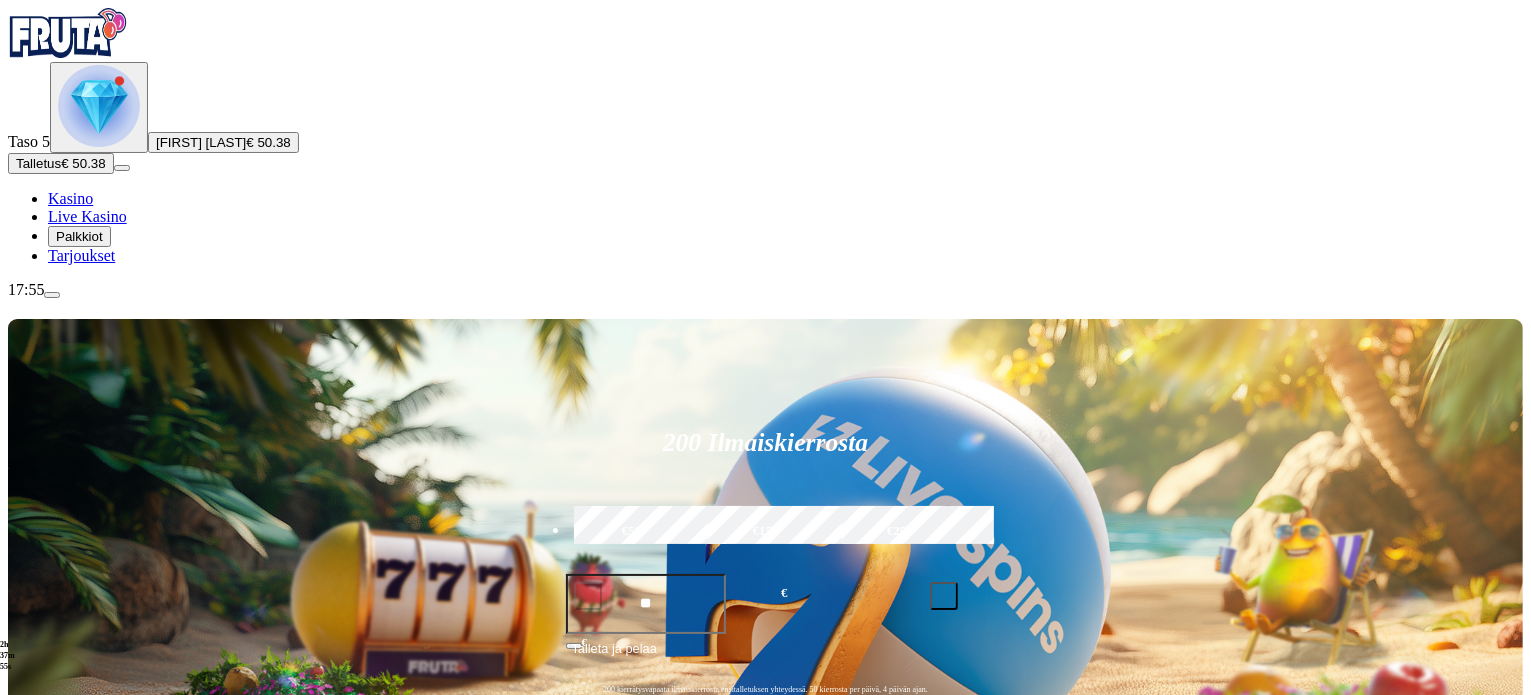click on "Pelaa nyt" at bounding box center [77, 1418] 